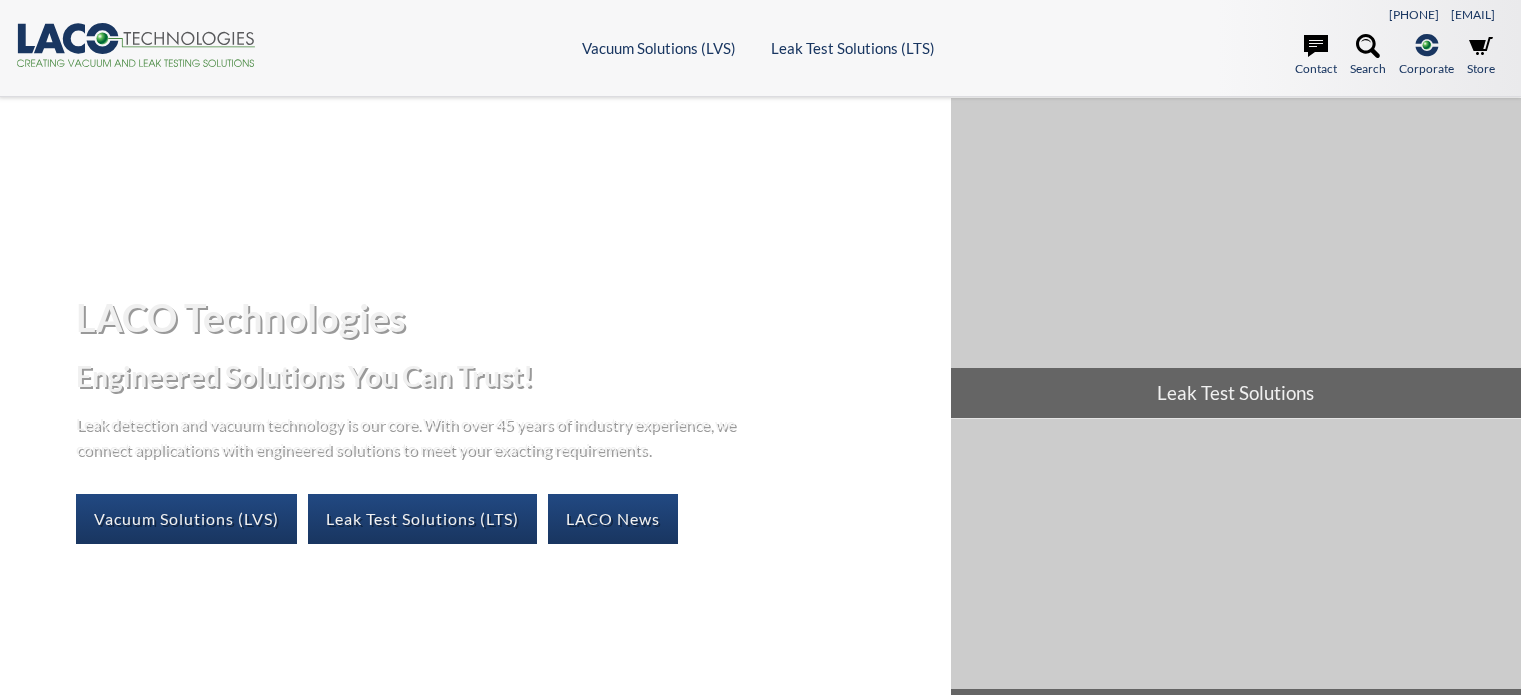 scroll, scrollTop: 0, scrollLeft: 0, axis: both 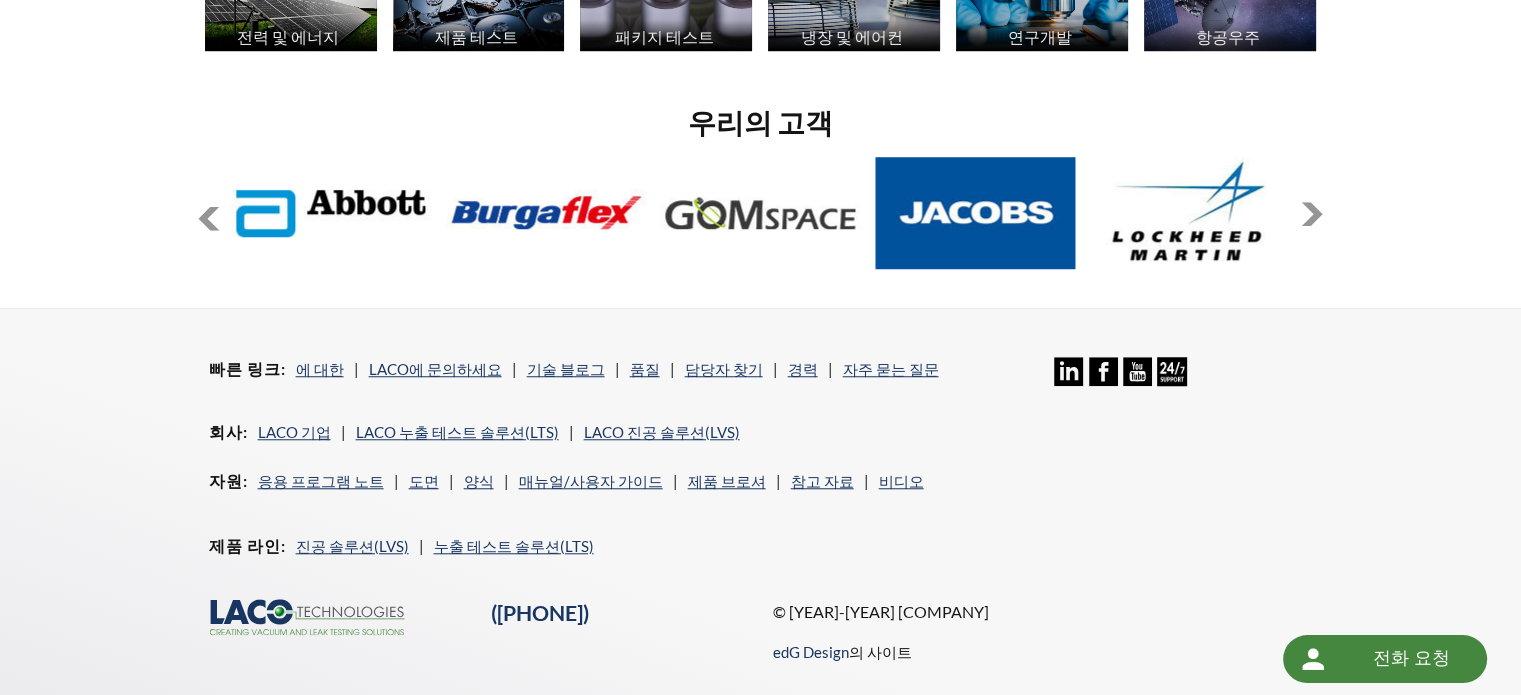 click at bounding box center (1312, 214) 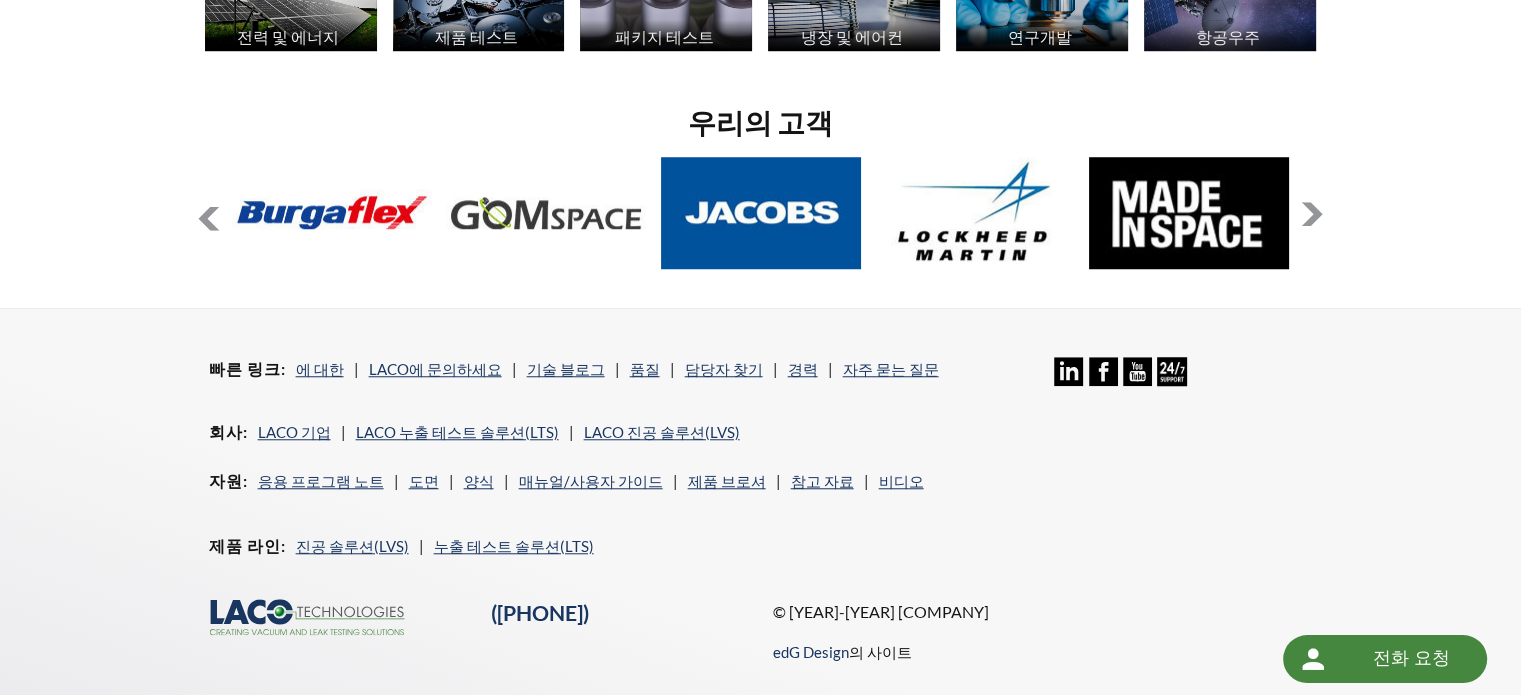 click at bounding box center (1312, 214) 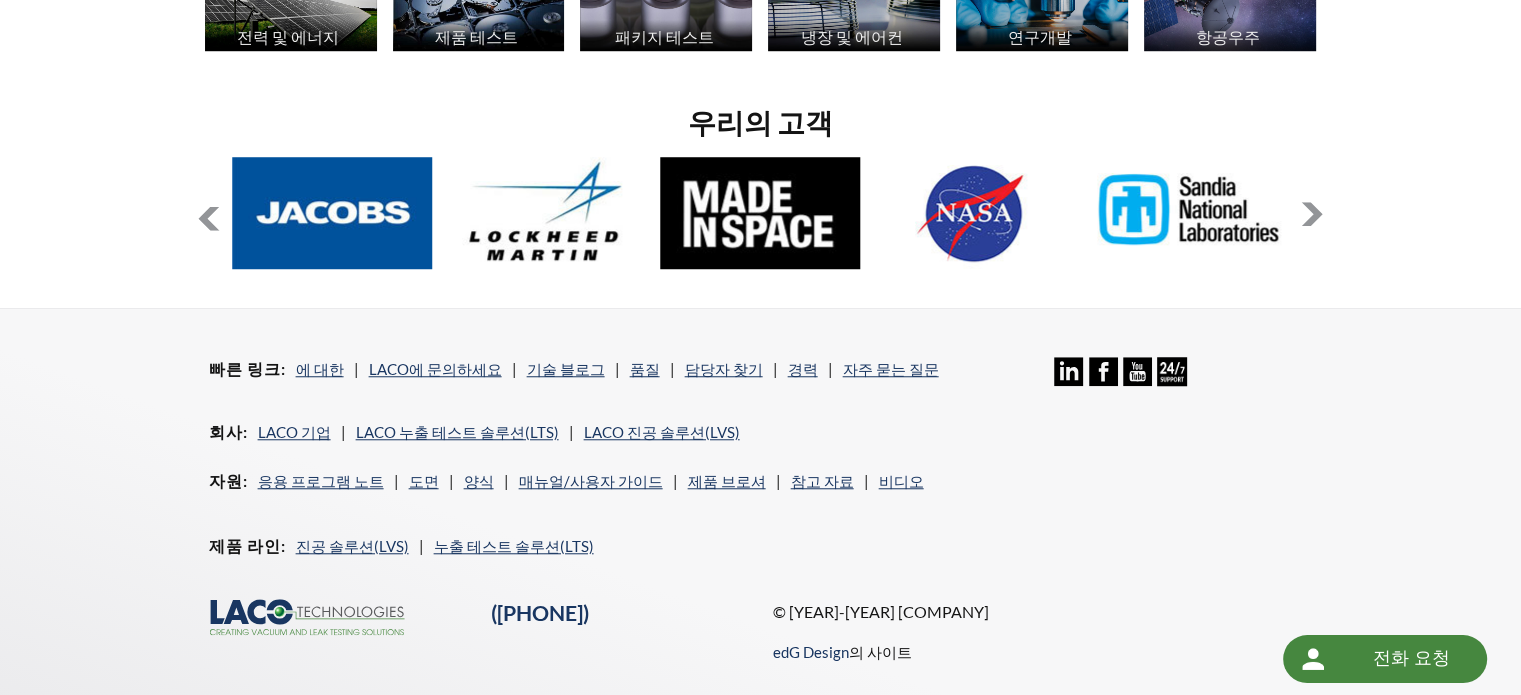 click at bounding box center (1312, 214) 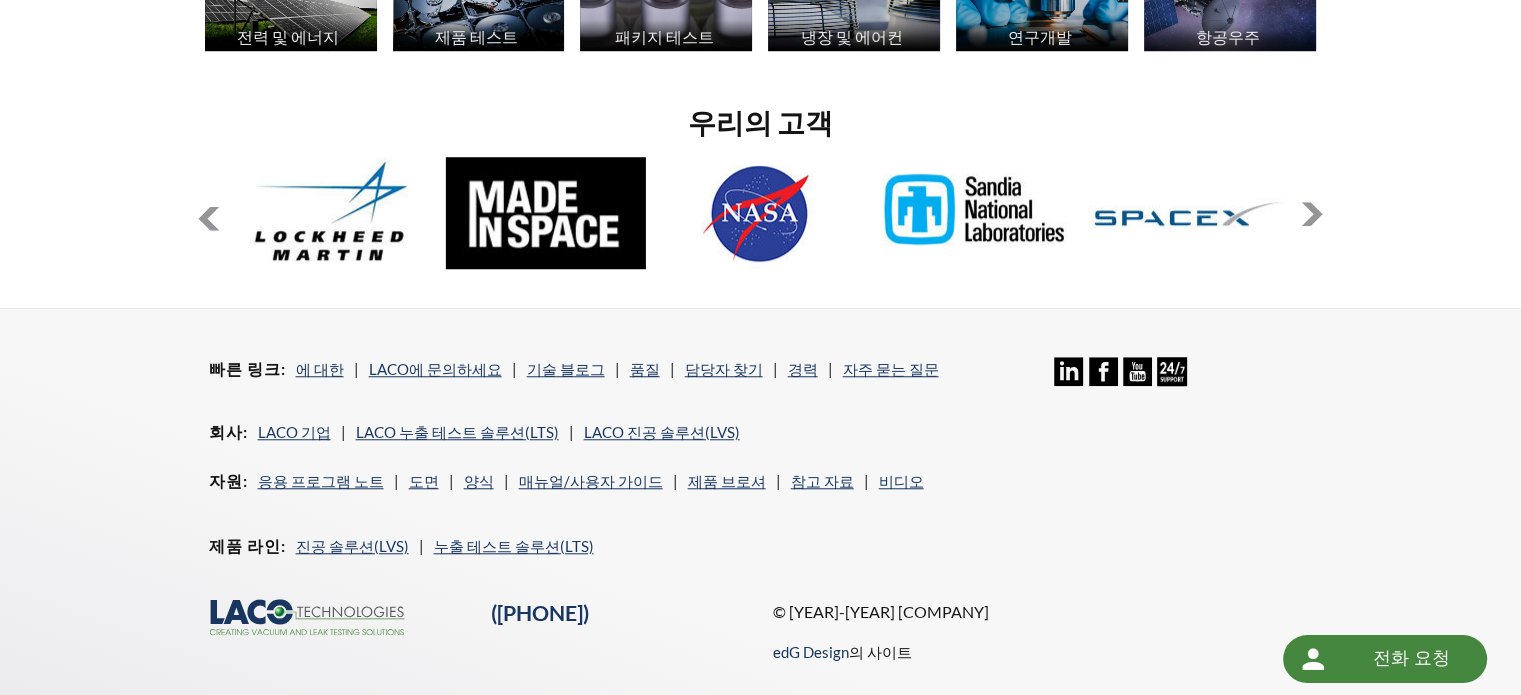 click at bounding box center (1312, 214) 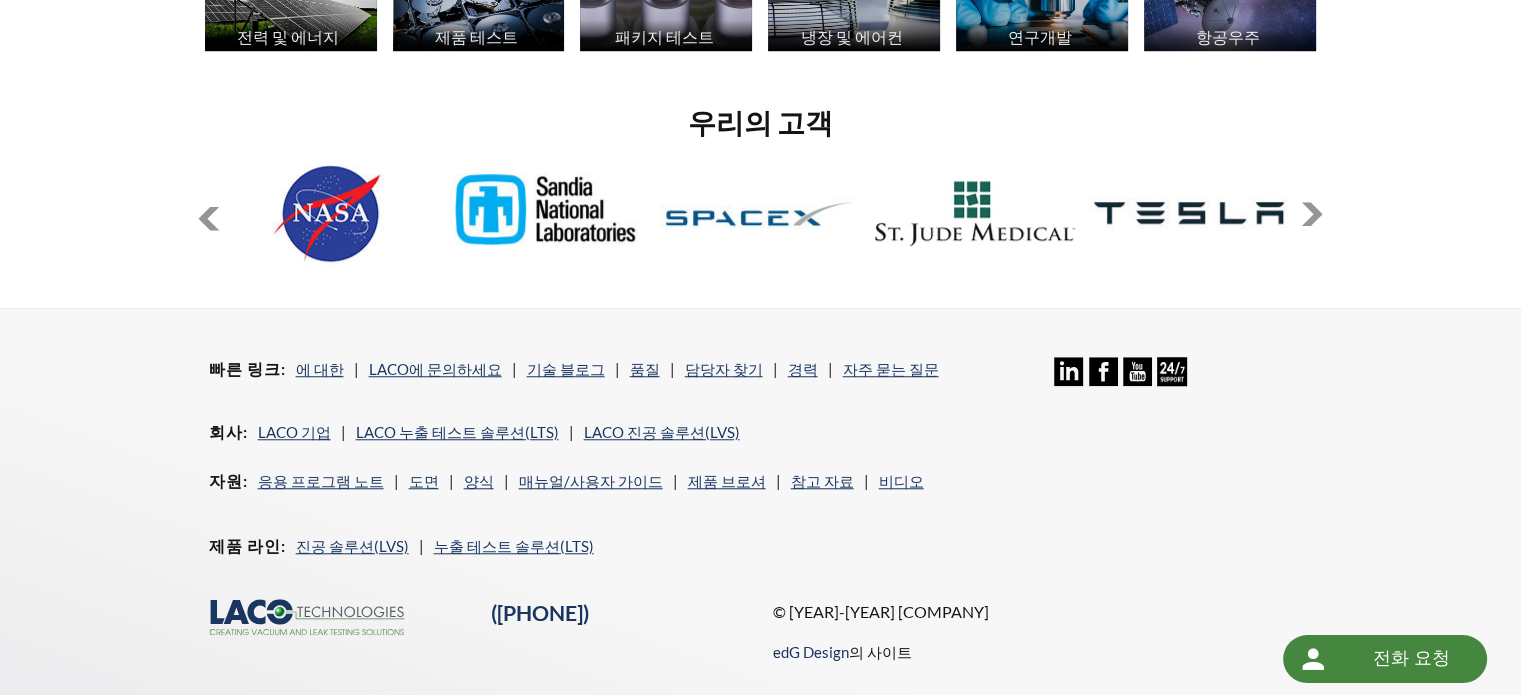 click at bounding box center [1312, 214] 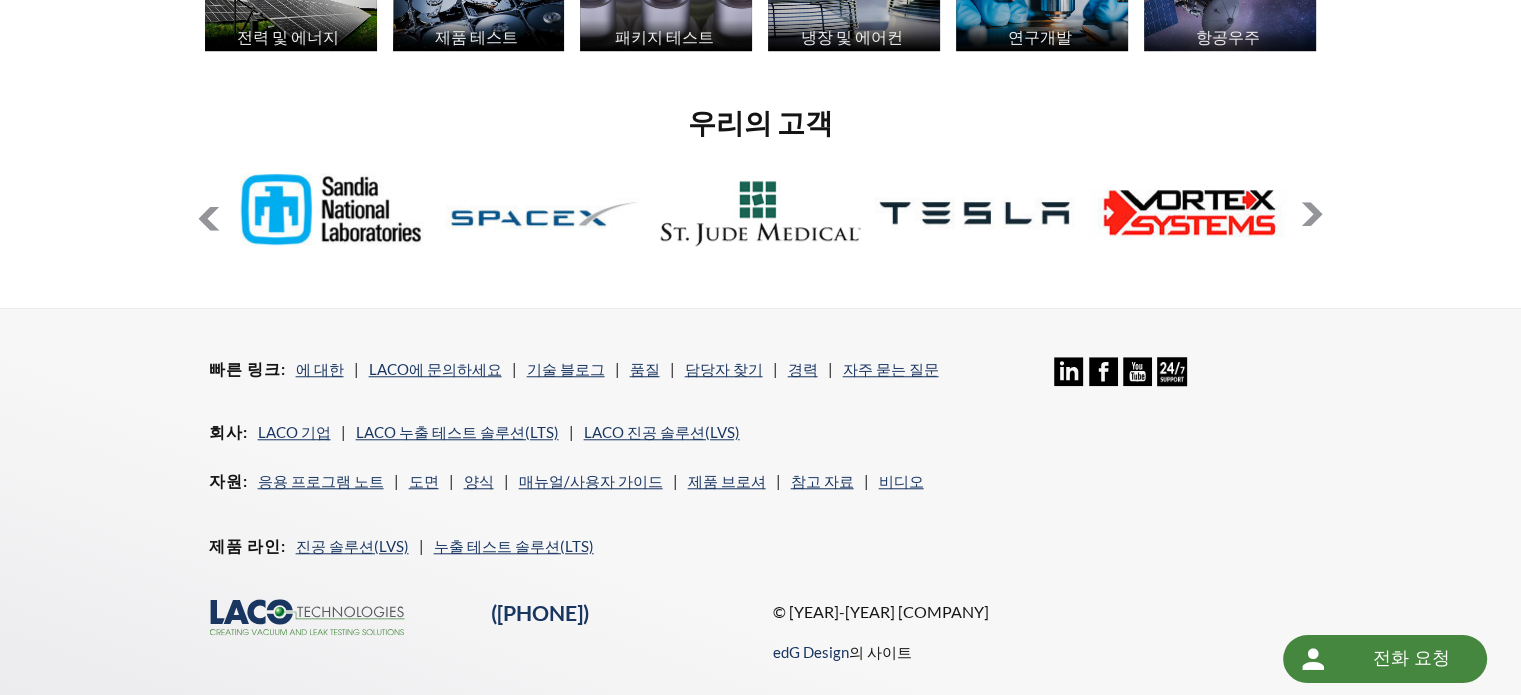 click at bounding box center [1312, 214] 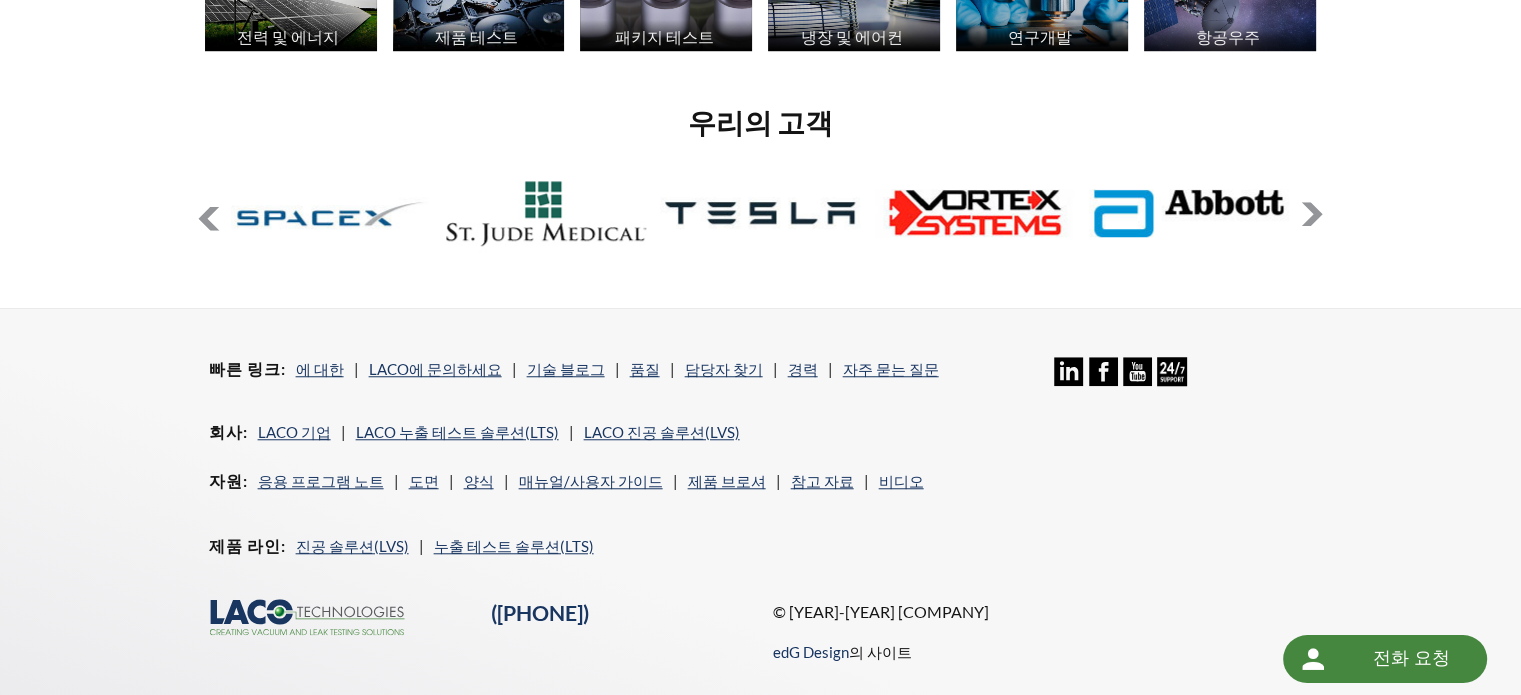 click at bounding box center [1312, 214] 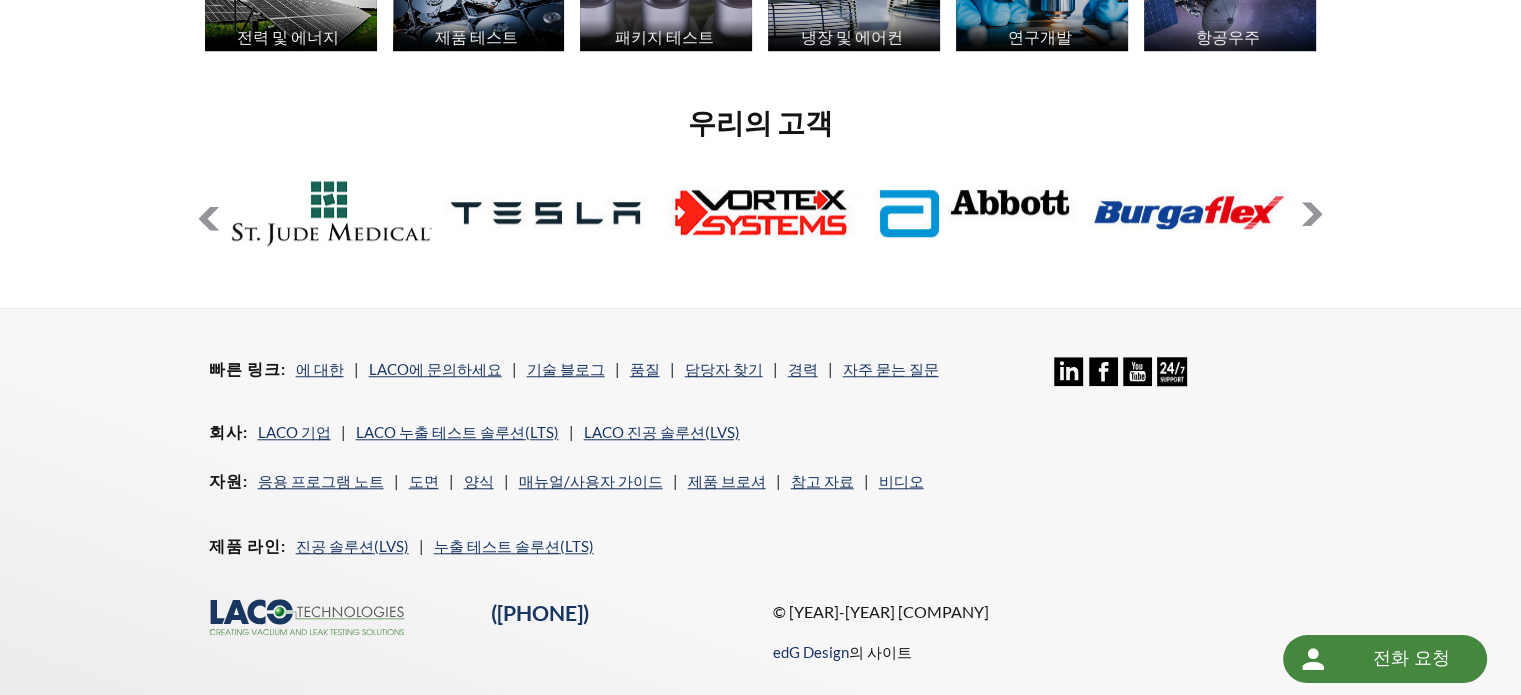 click at bounding box center (1312, 214) 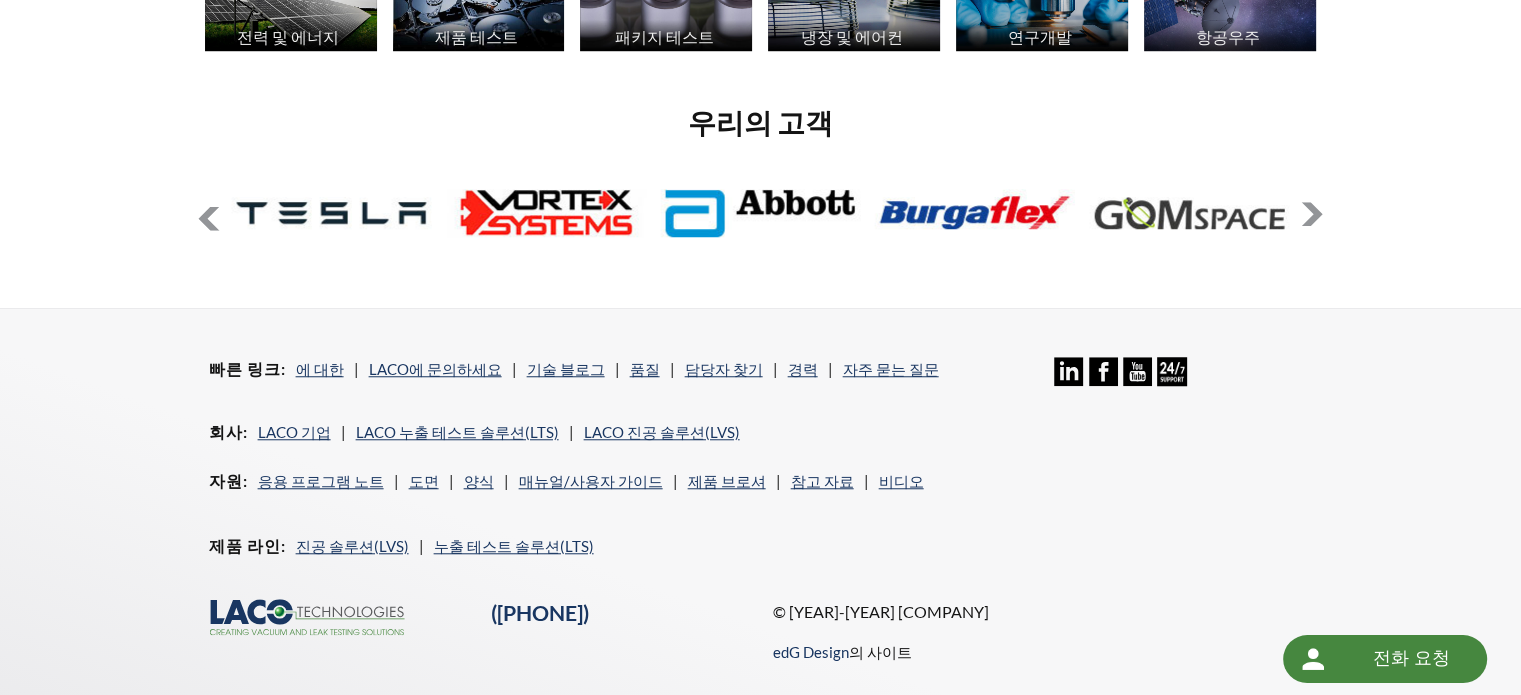 click at bounding box center (1312, 214) 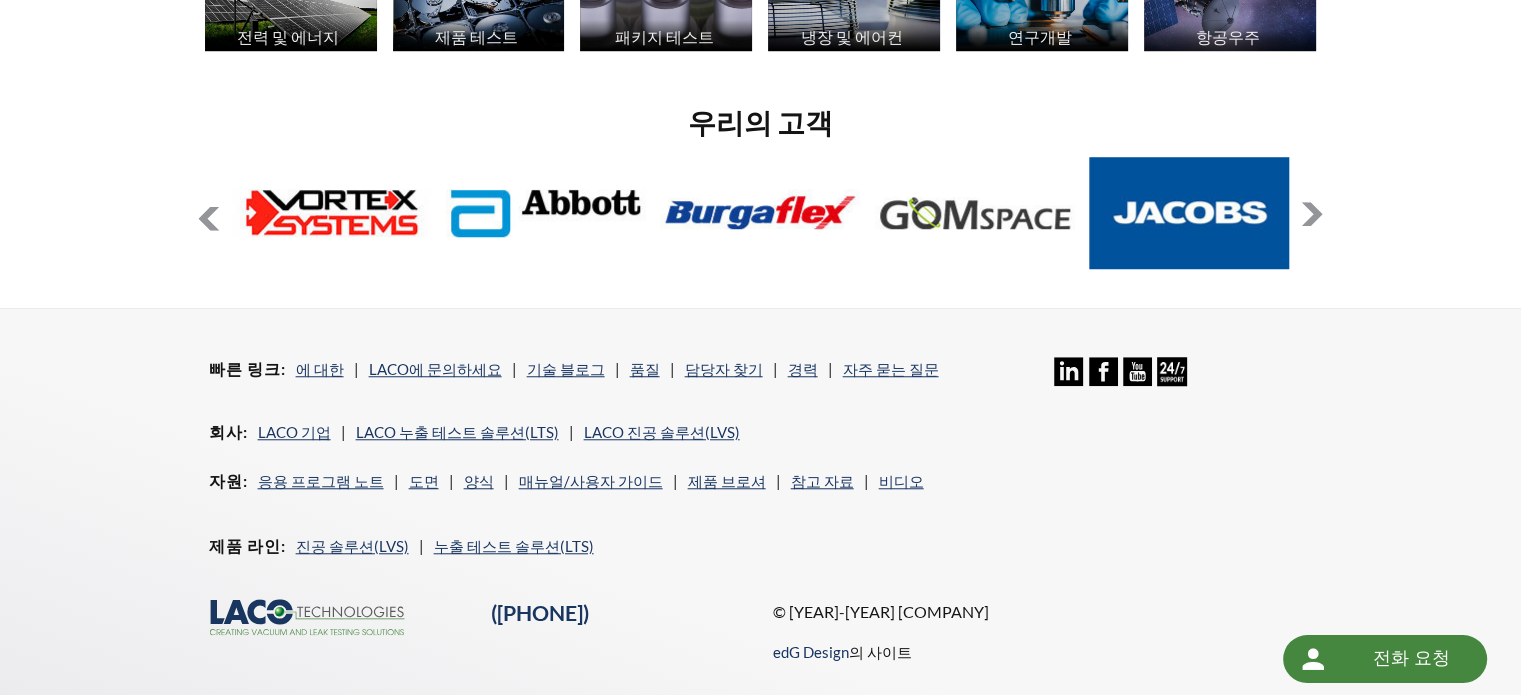 click at bounding box center [1312, 214] 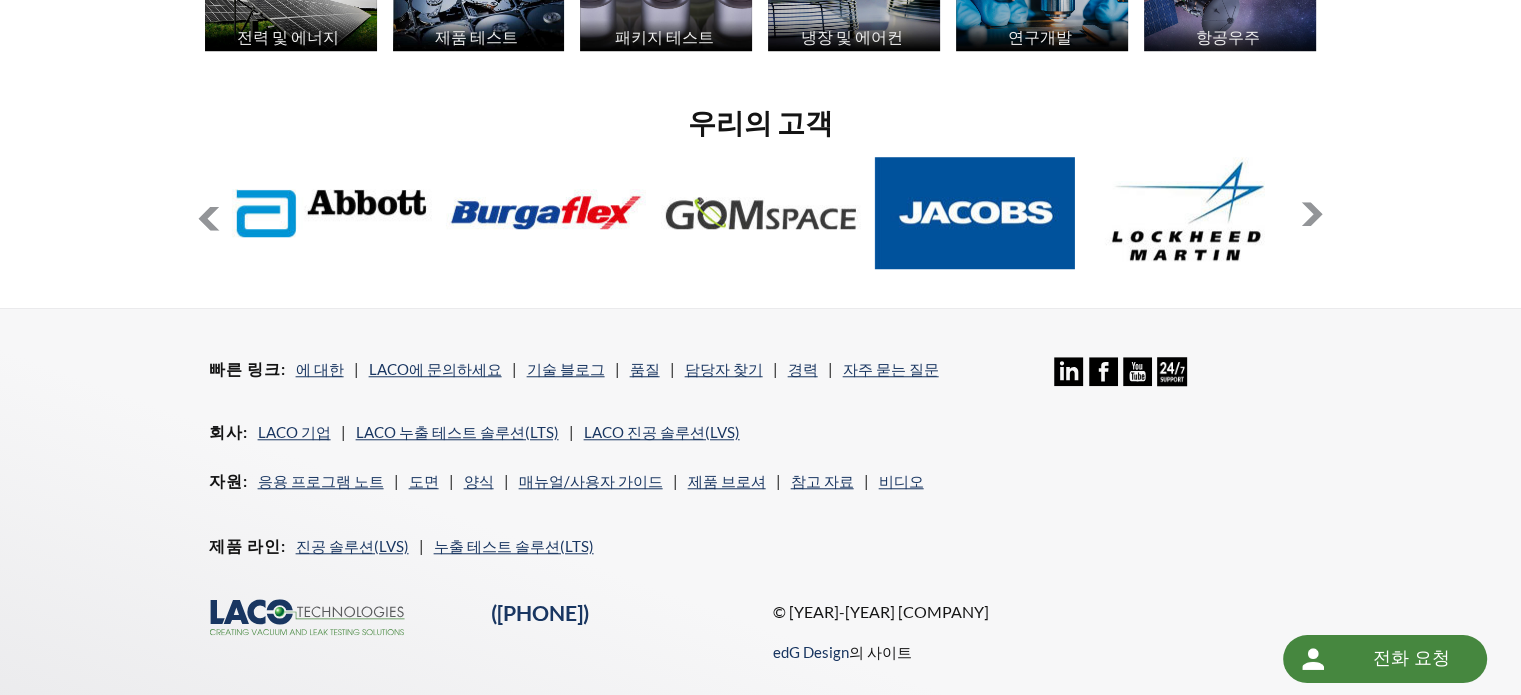 click at bounding box center (1312, 214) 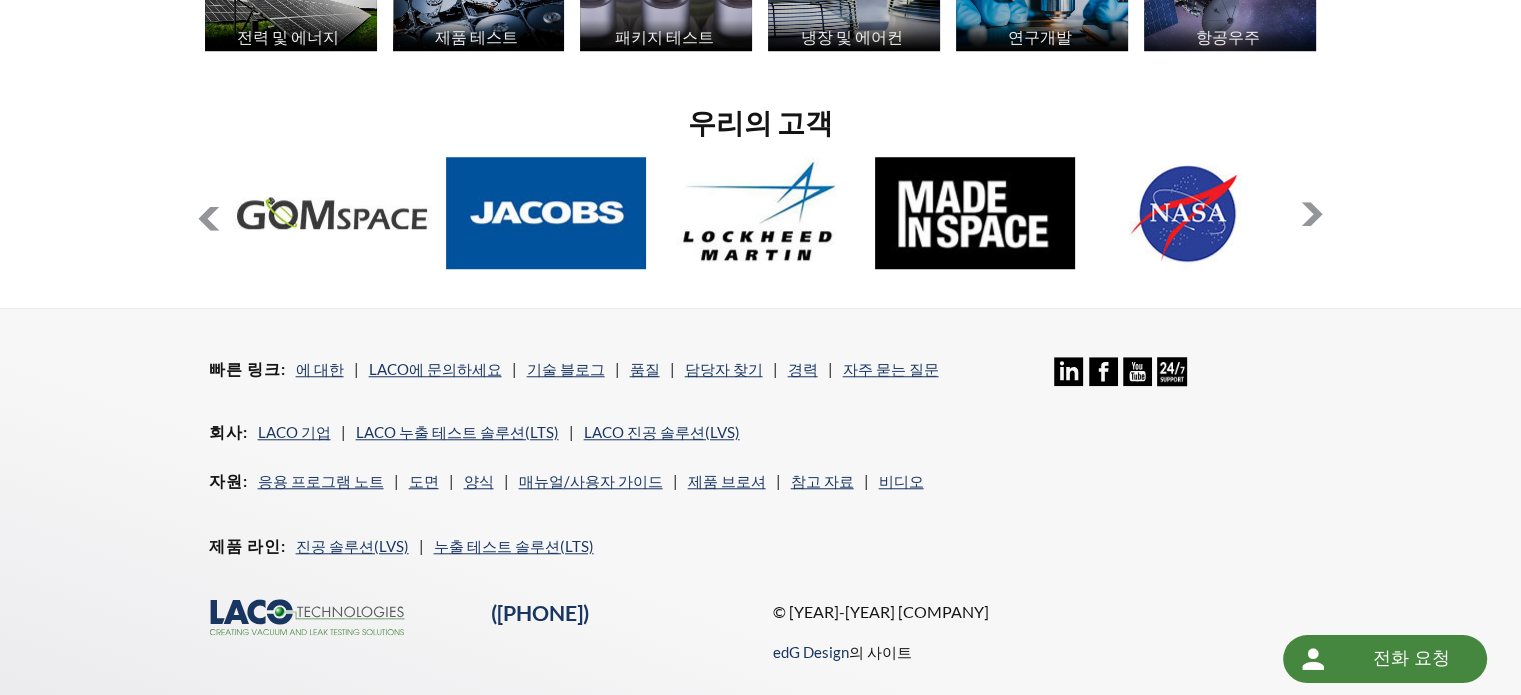 click at bounding box center (1312, 214) 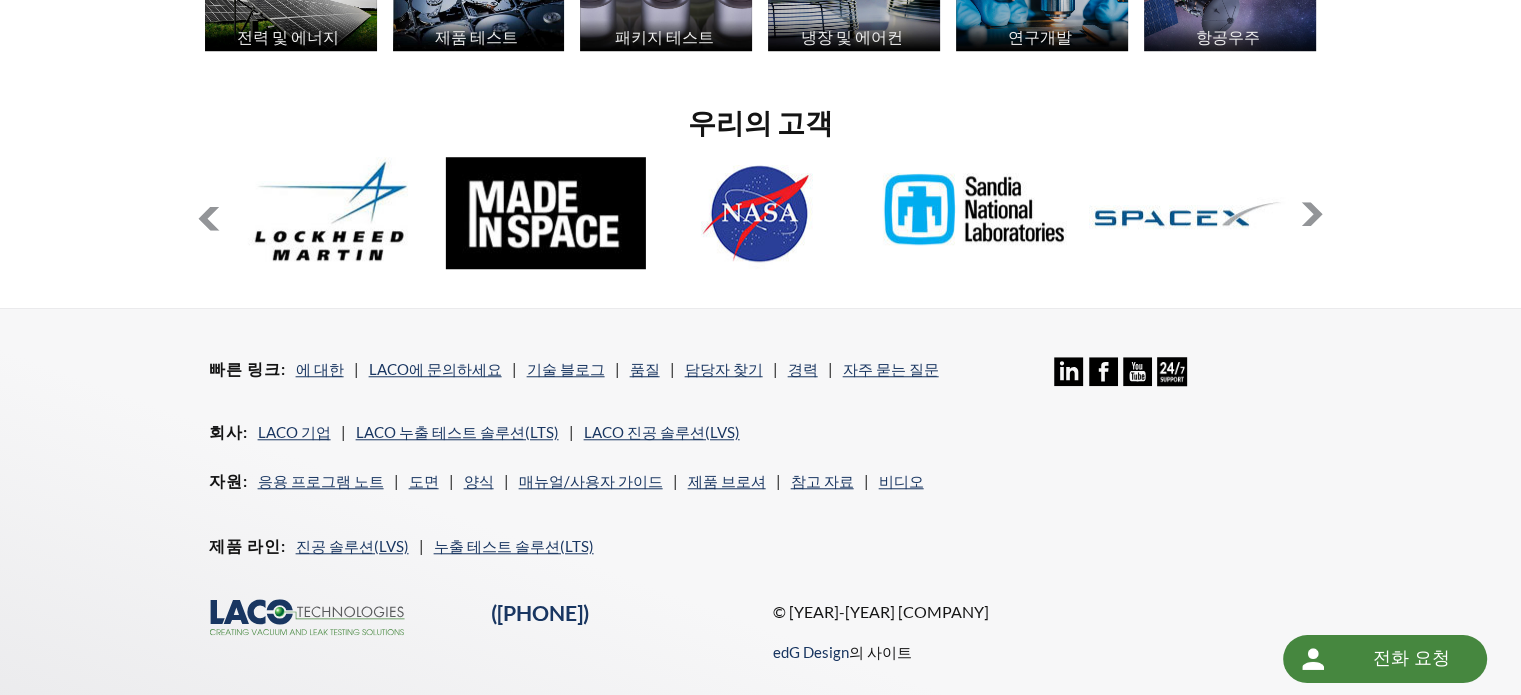 click at bounding box center [1312, 214] 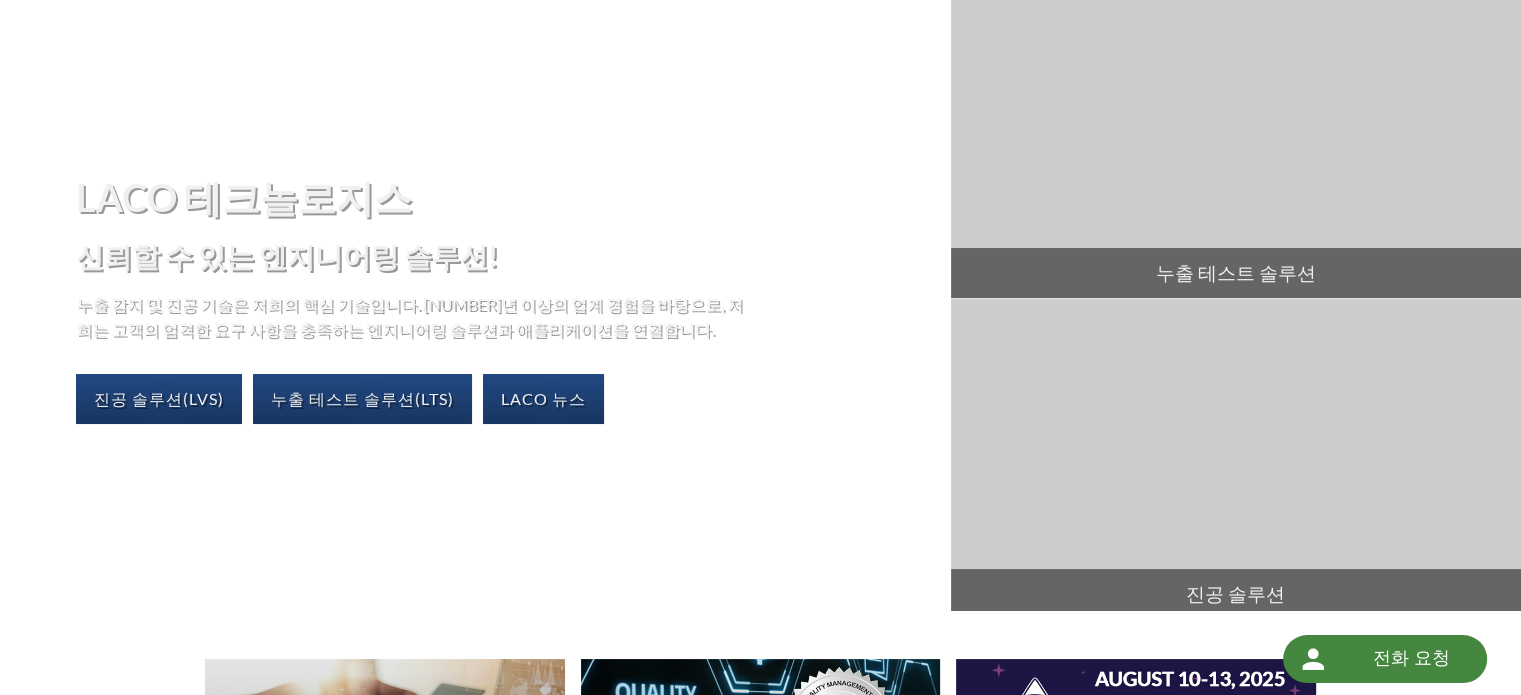 scroll, scrollTop: 0, scrollLeft: 0, axis: both 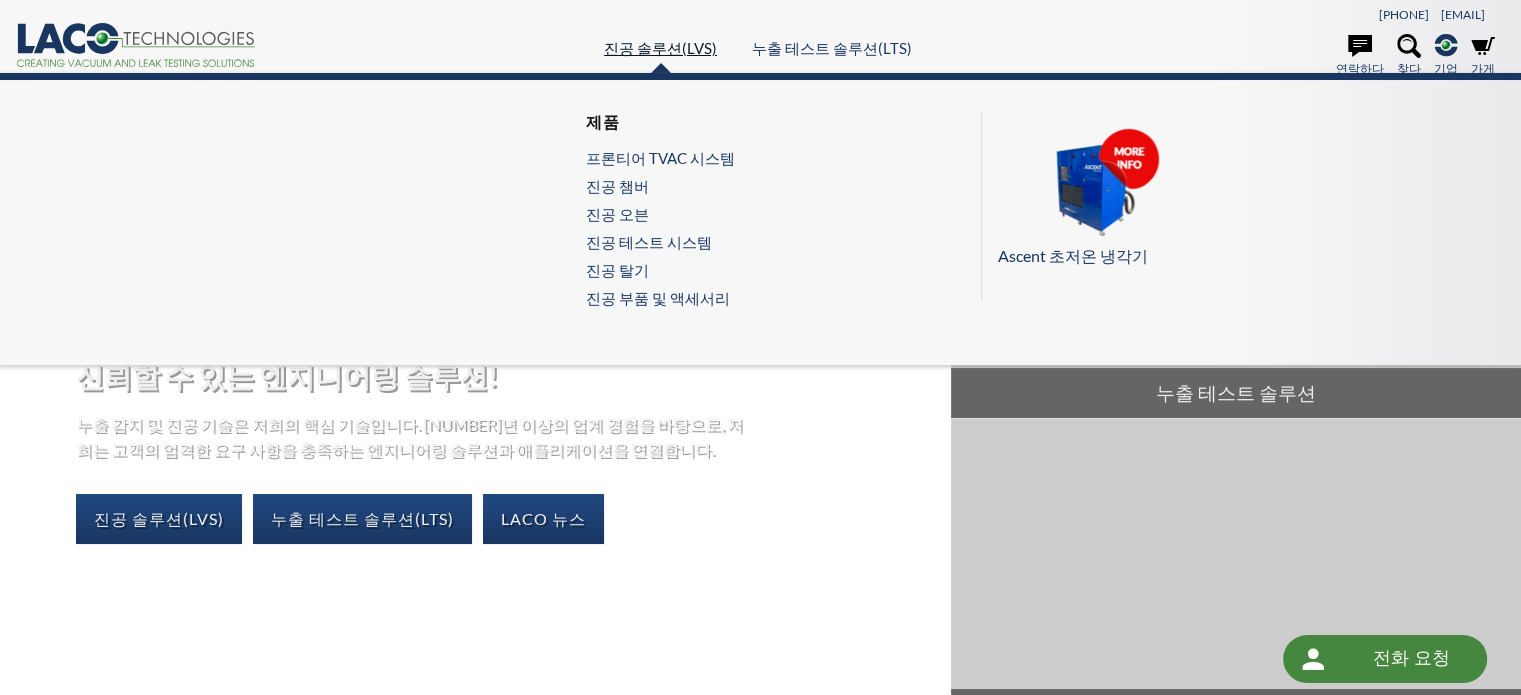 click on "진공 솔루션(LVS)" at bounding box center [660, 48] 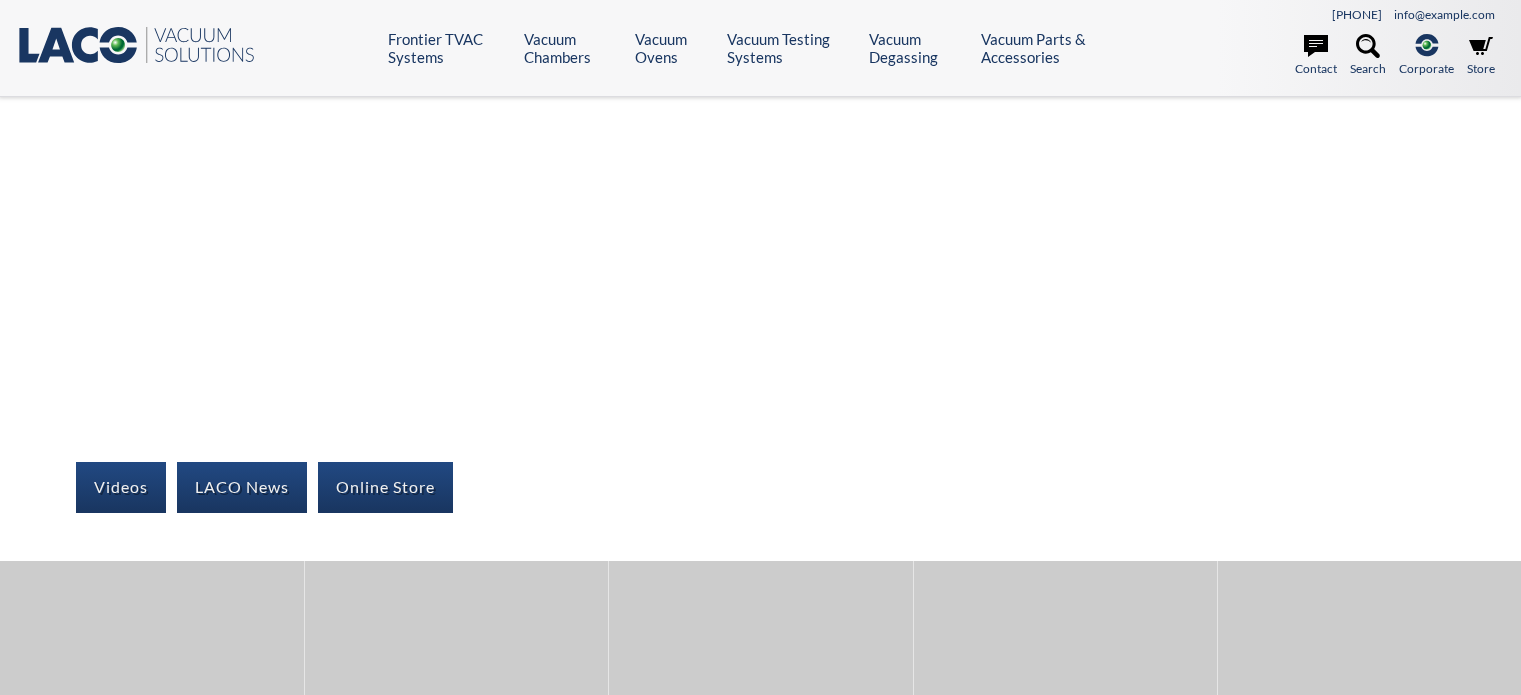 scroll, scrollTop: 0, scrollLeft: 0, axis: both 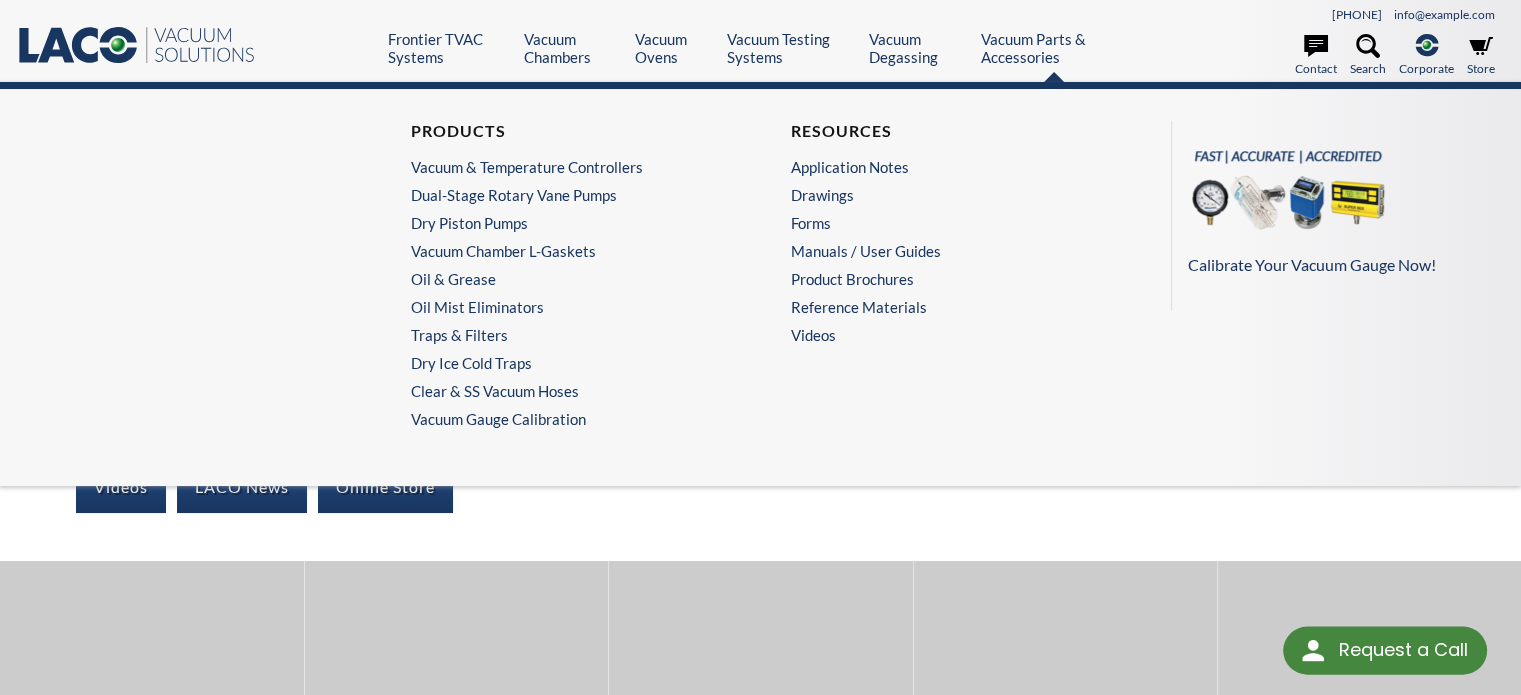 select 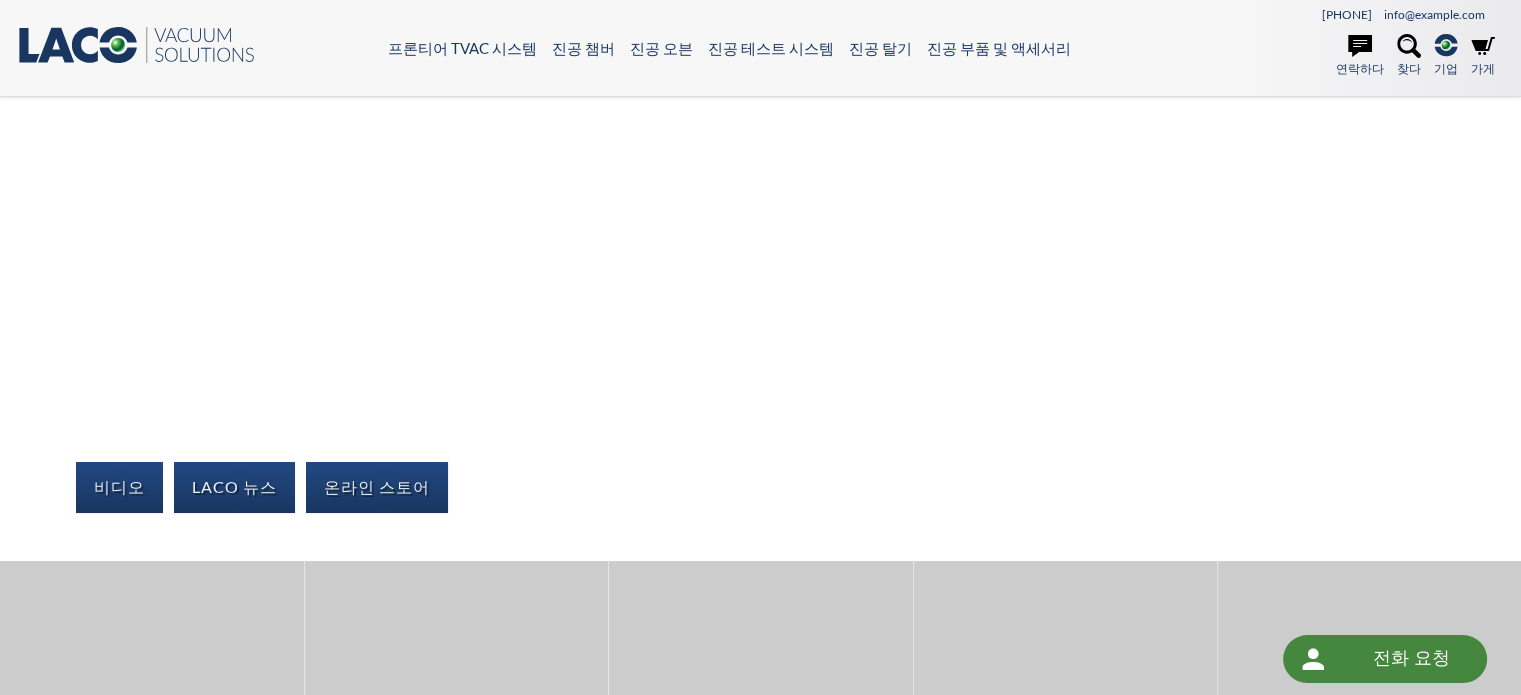 click on ".st0{fill:#193661;}
.st1{fill:url(#SVGID_1_);}
.st2{enable-background:new    ;}
.st3{fill:none;stroke:#5A595A;stroke-width:2;}" 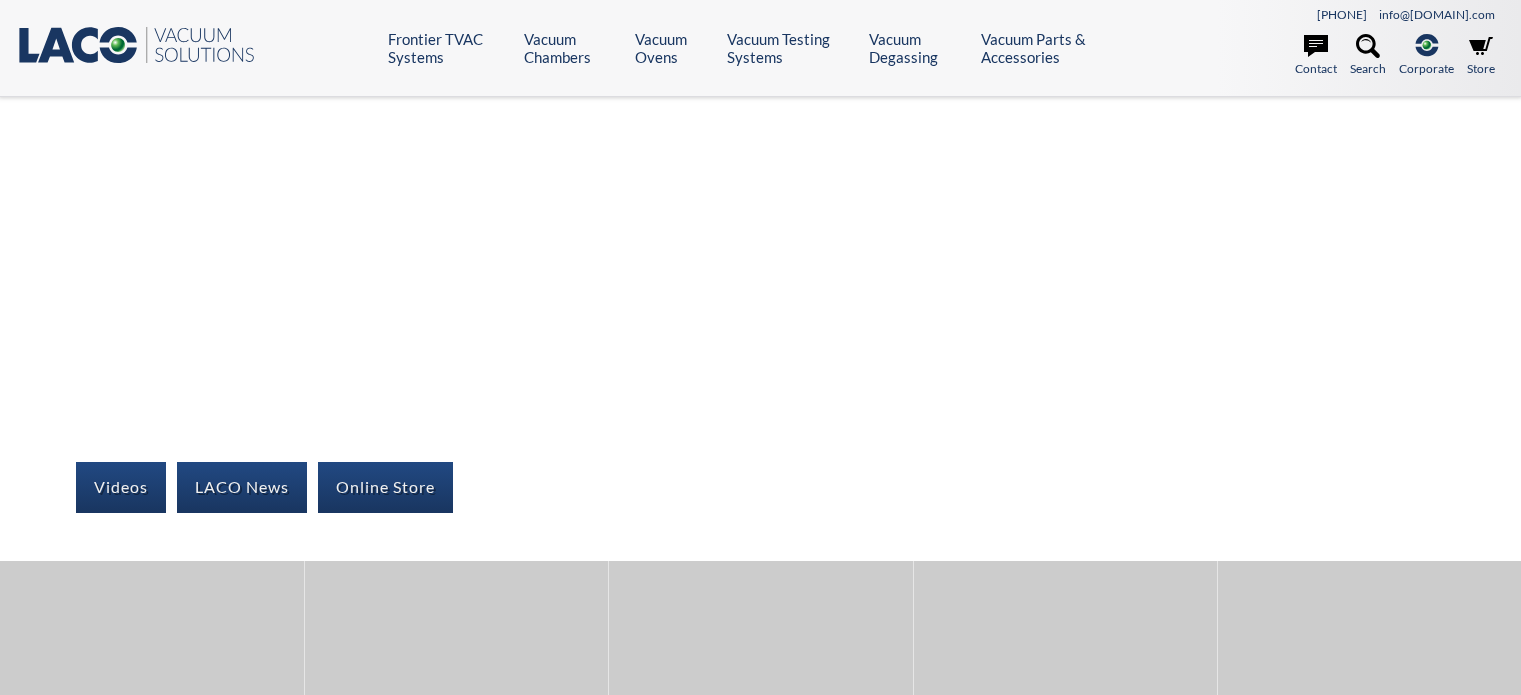 scroll, scrollTop: 0, scrollLeft: 0, axis: both 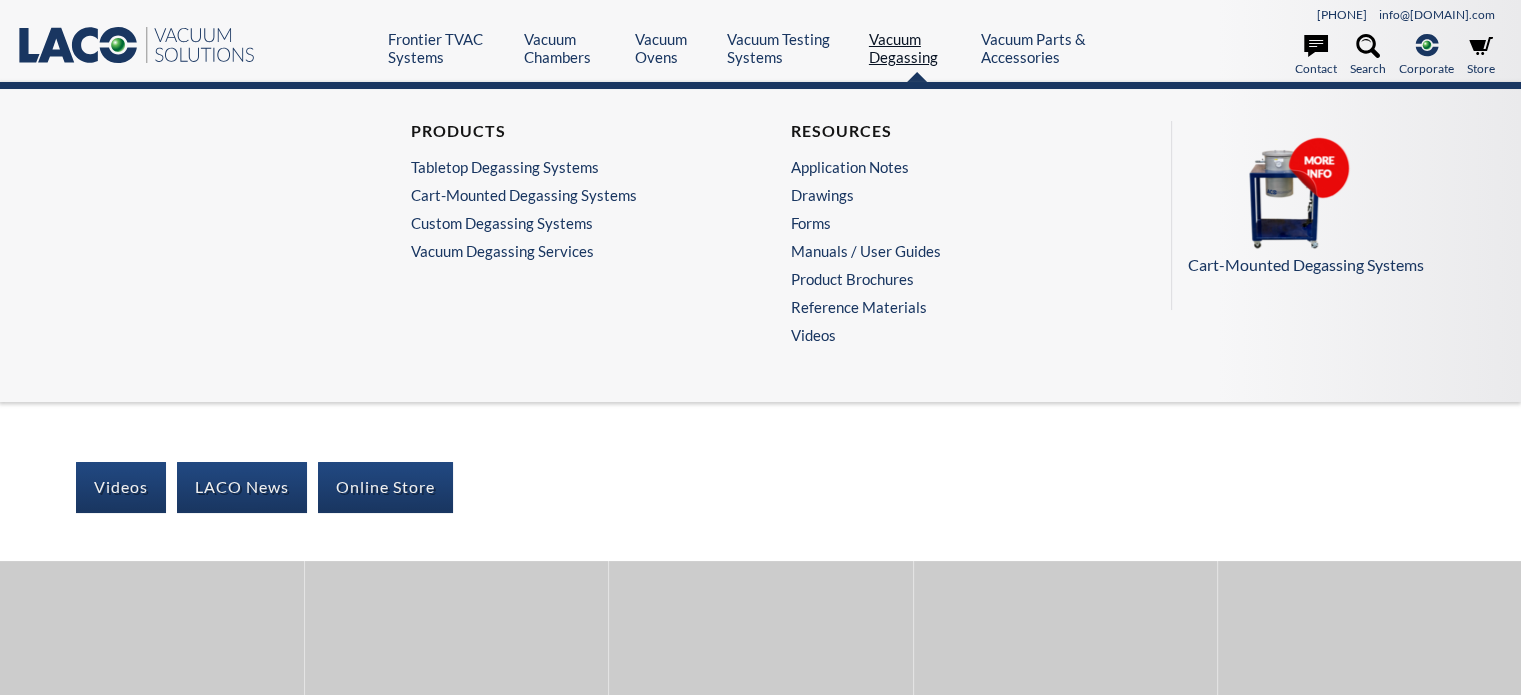select 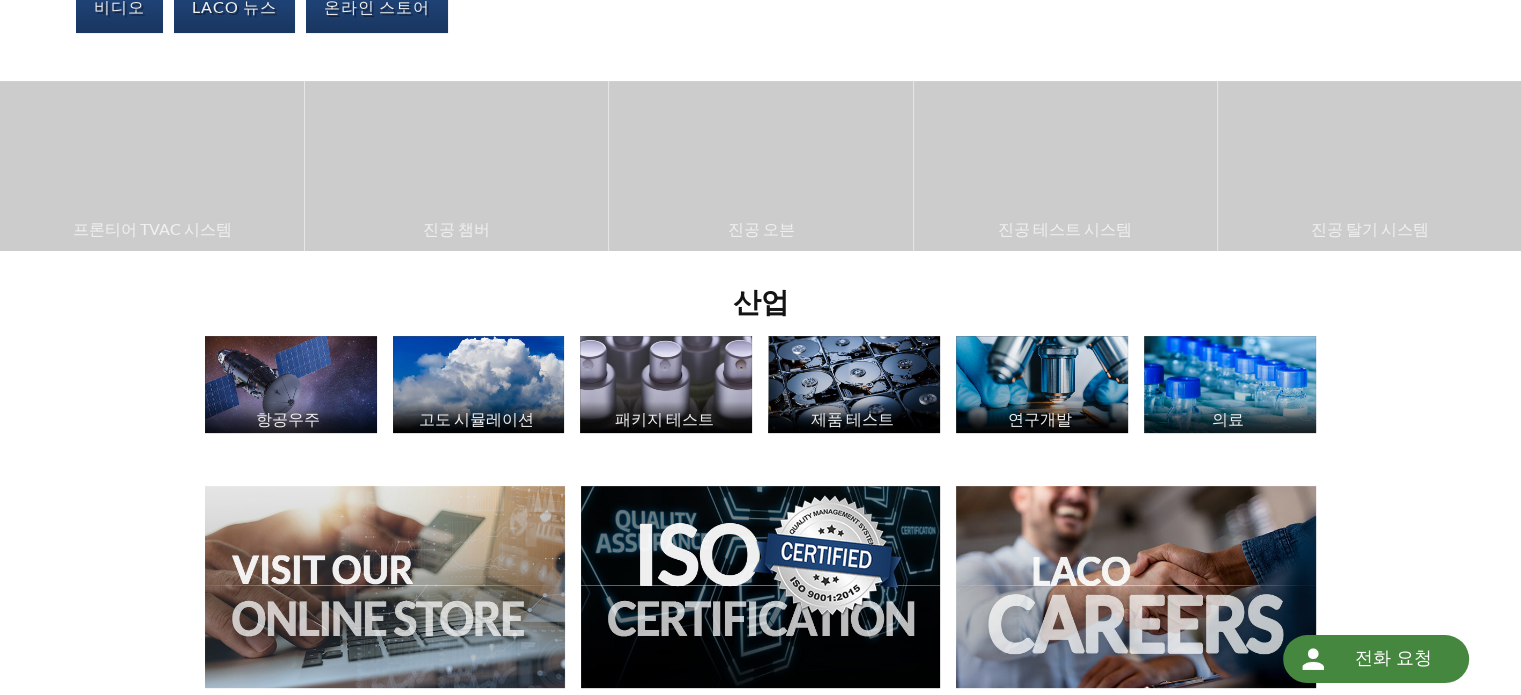scroll, scrollTop: 500, scrollLeft: 0, axis: vertical 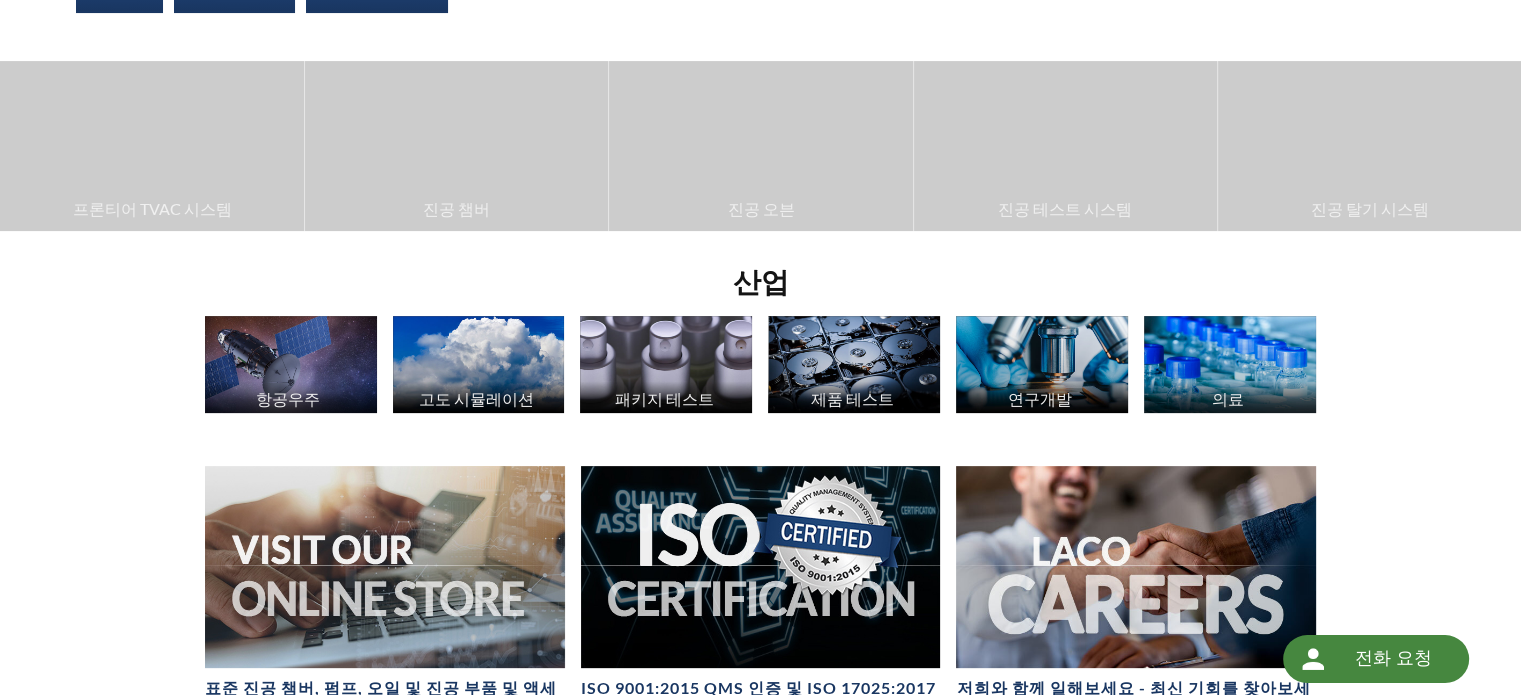 click at bounding box center [291, 364] 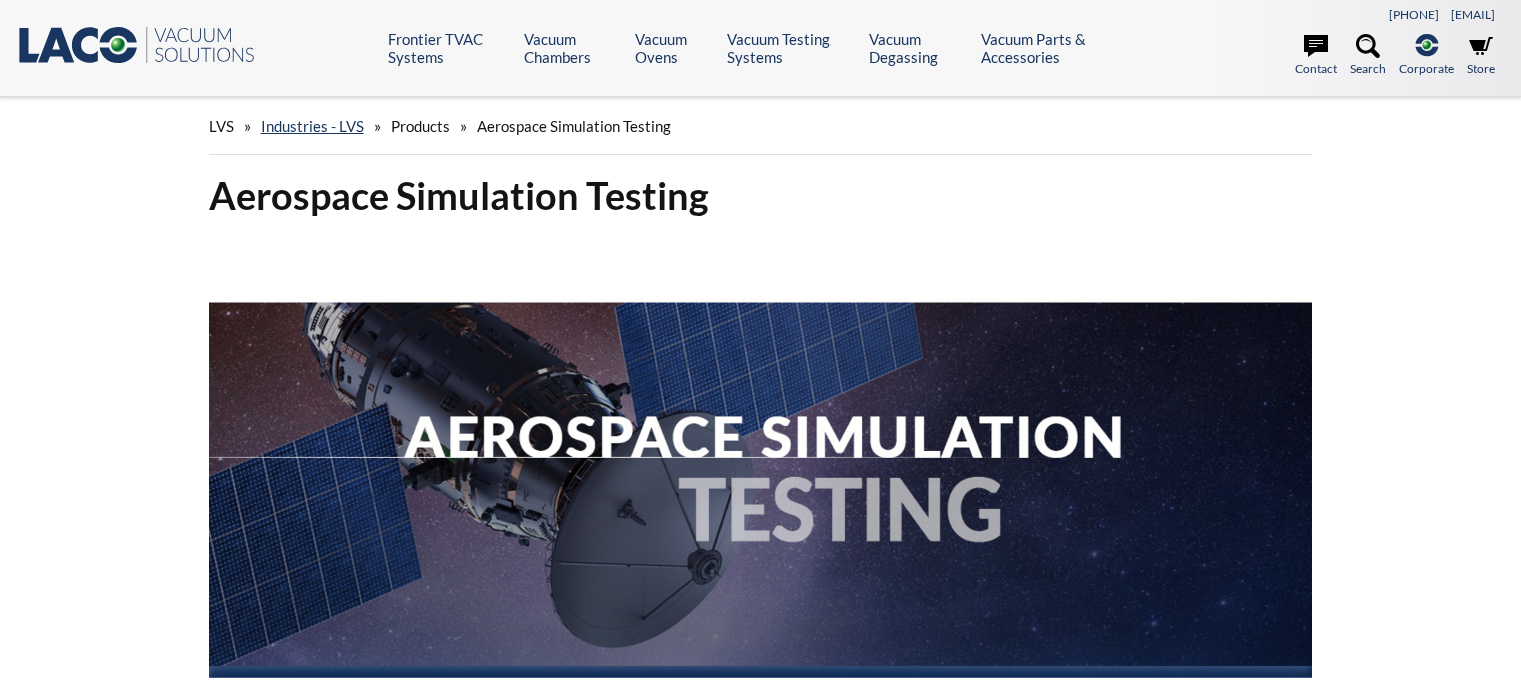 scroll, scrollTop: 0, scrollLeft: 0, axis: both 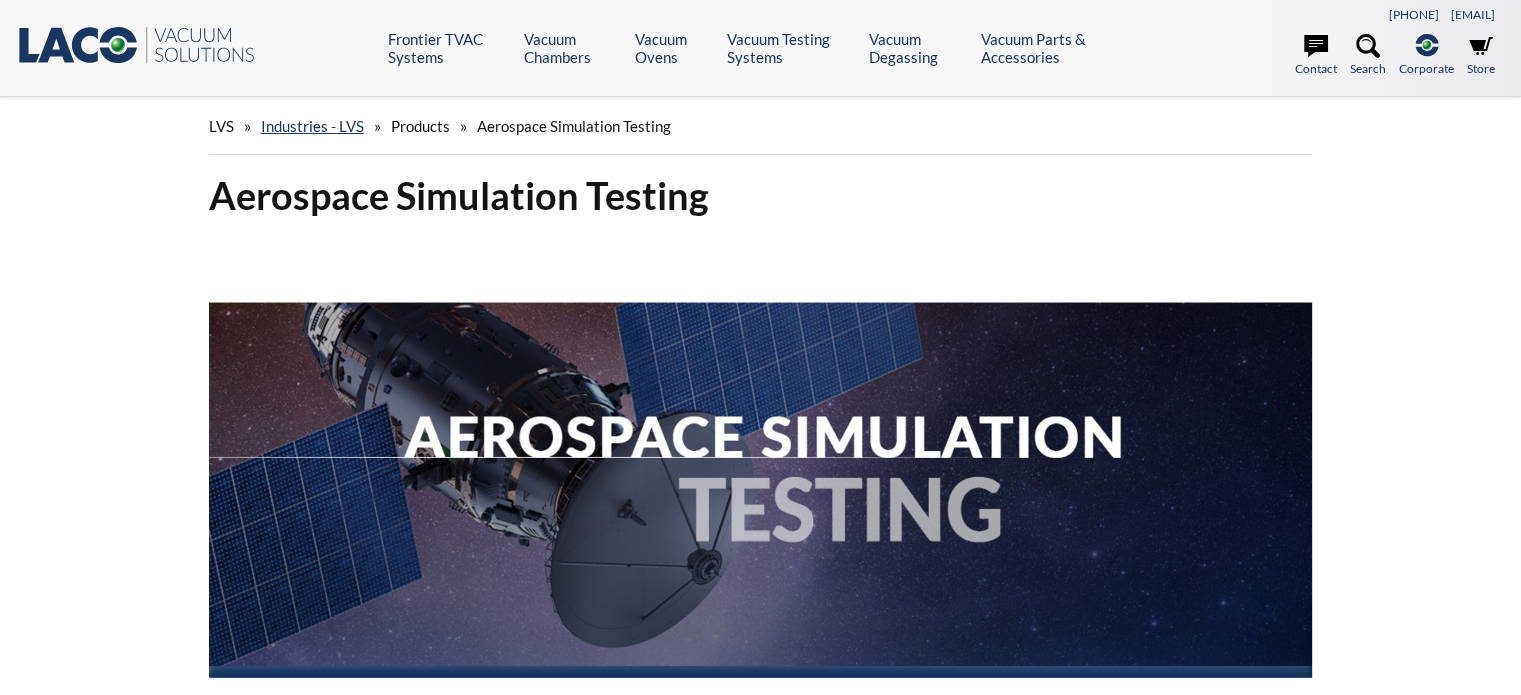 select 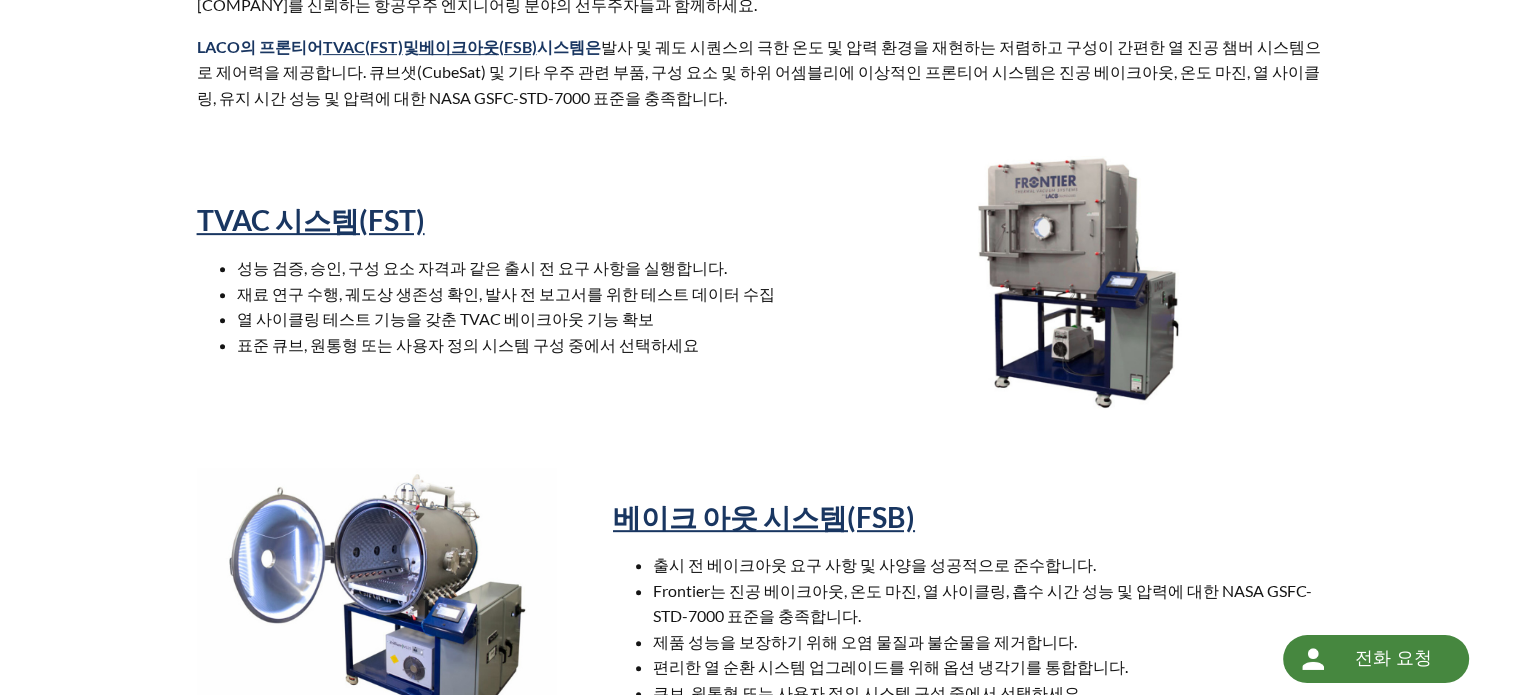 scroll, scrollTop: 1200, scrollLeft: 0, axis: vertical 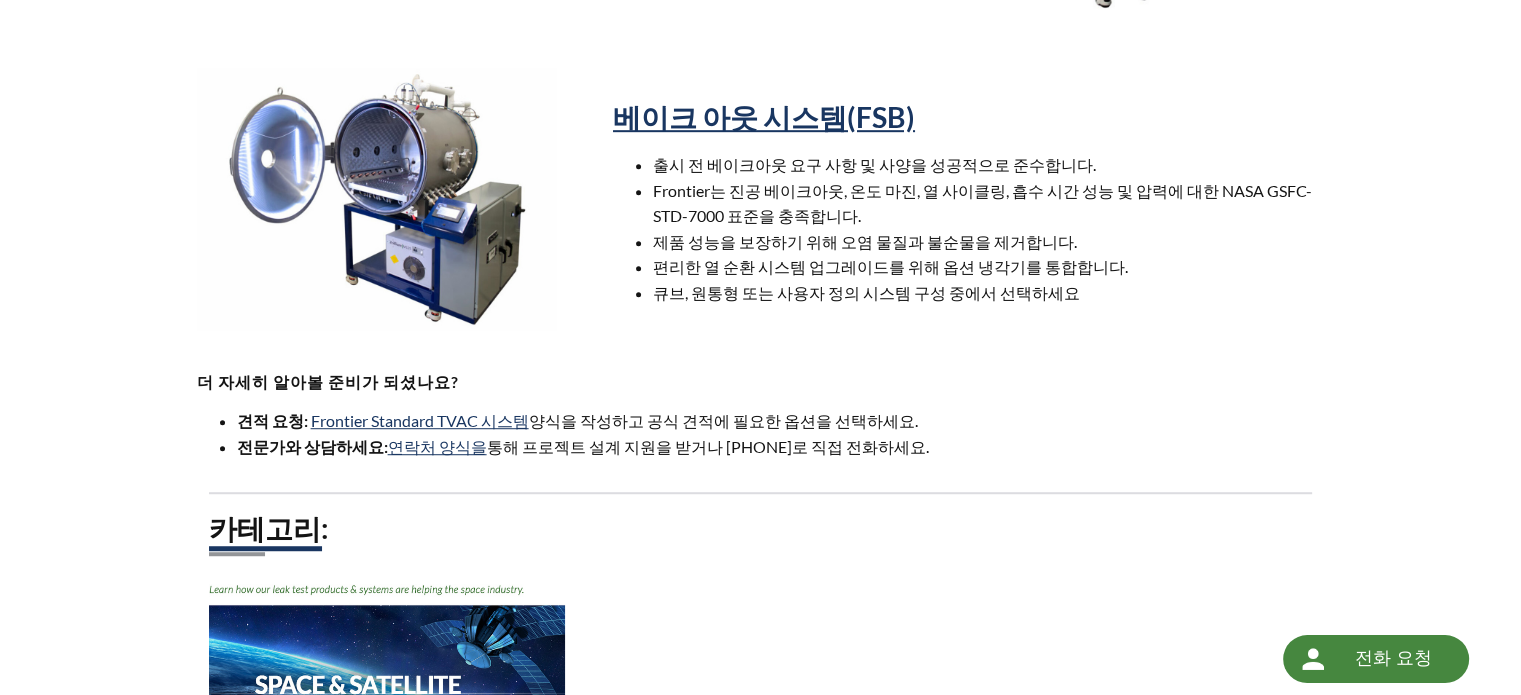 click on "더 자세히 알아볼 준비가 되셨나요?" at bounding box center [761, 382] 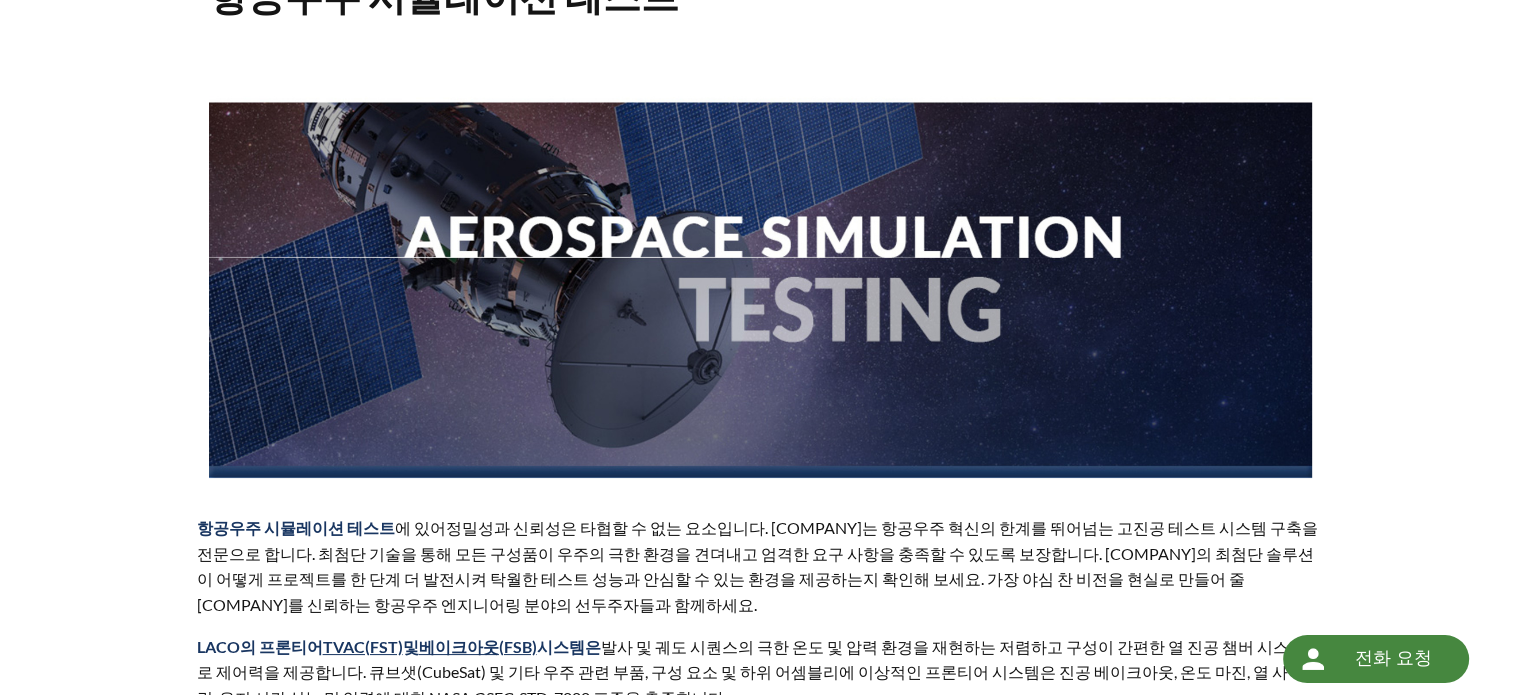scroll, scrollTop: 0, scrollLeft: 0, axis: both 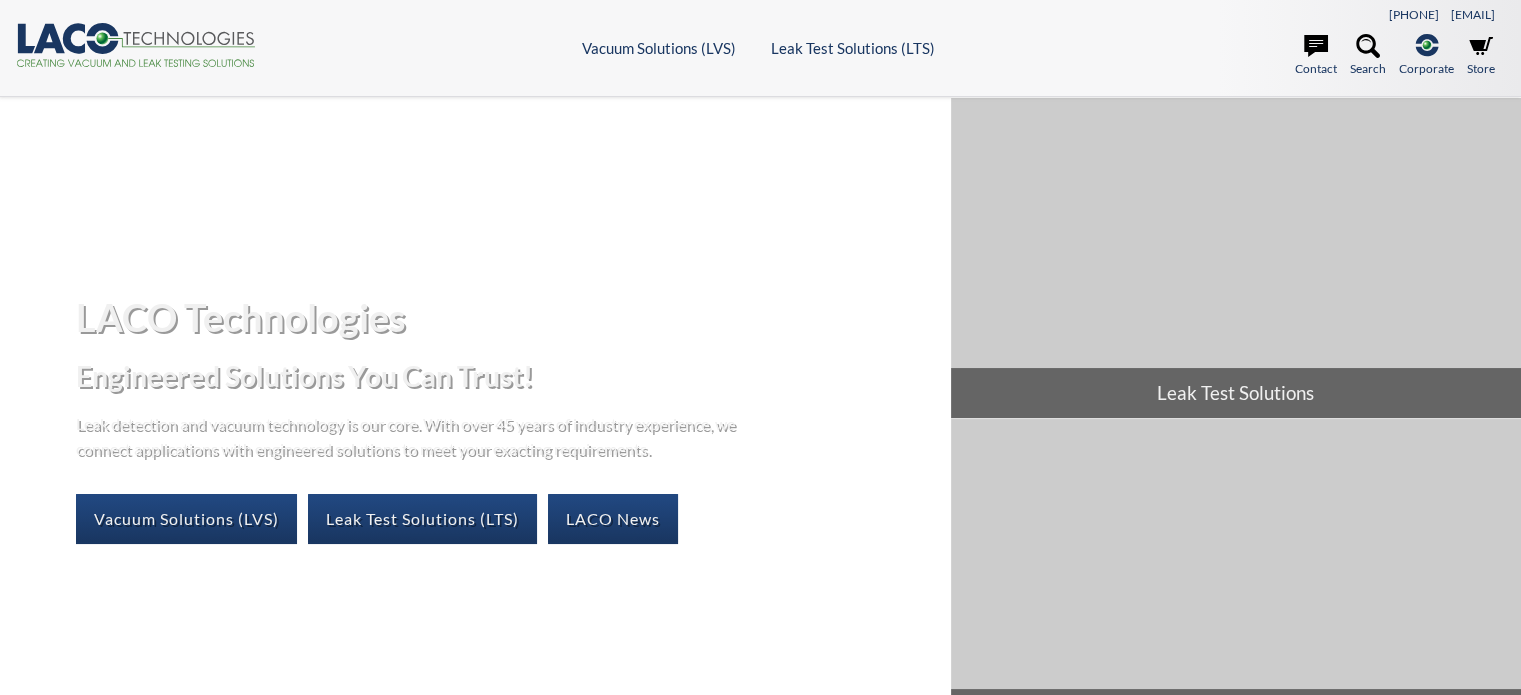 select 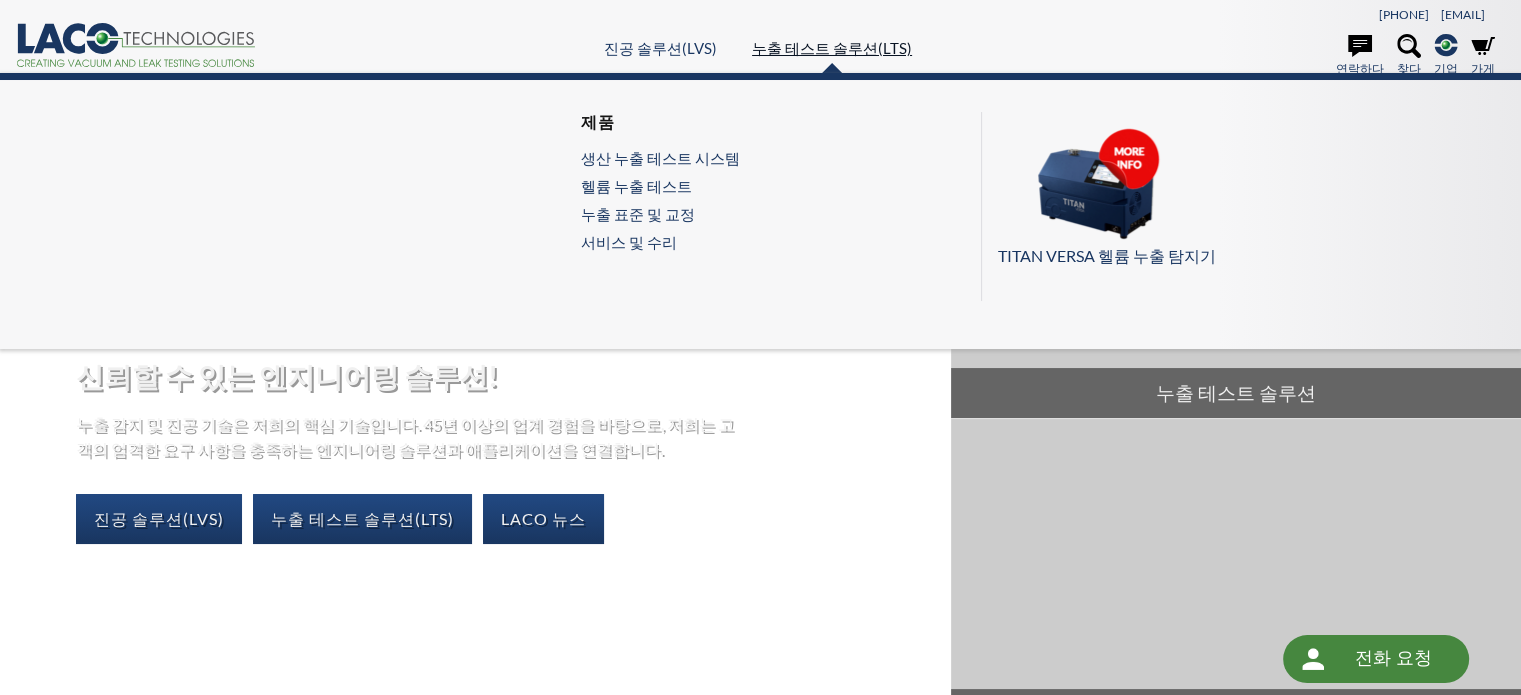 click on "누출 테스트 솔루션(LTS)" at bounding box center (832, 48) 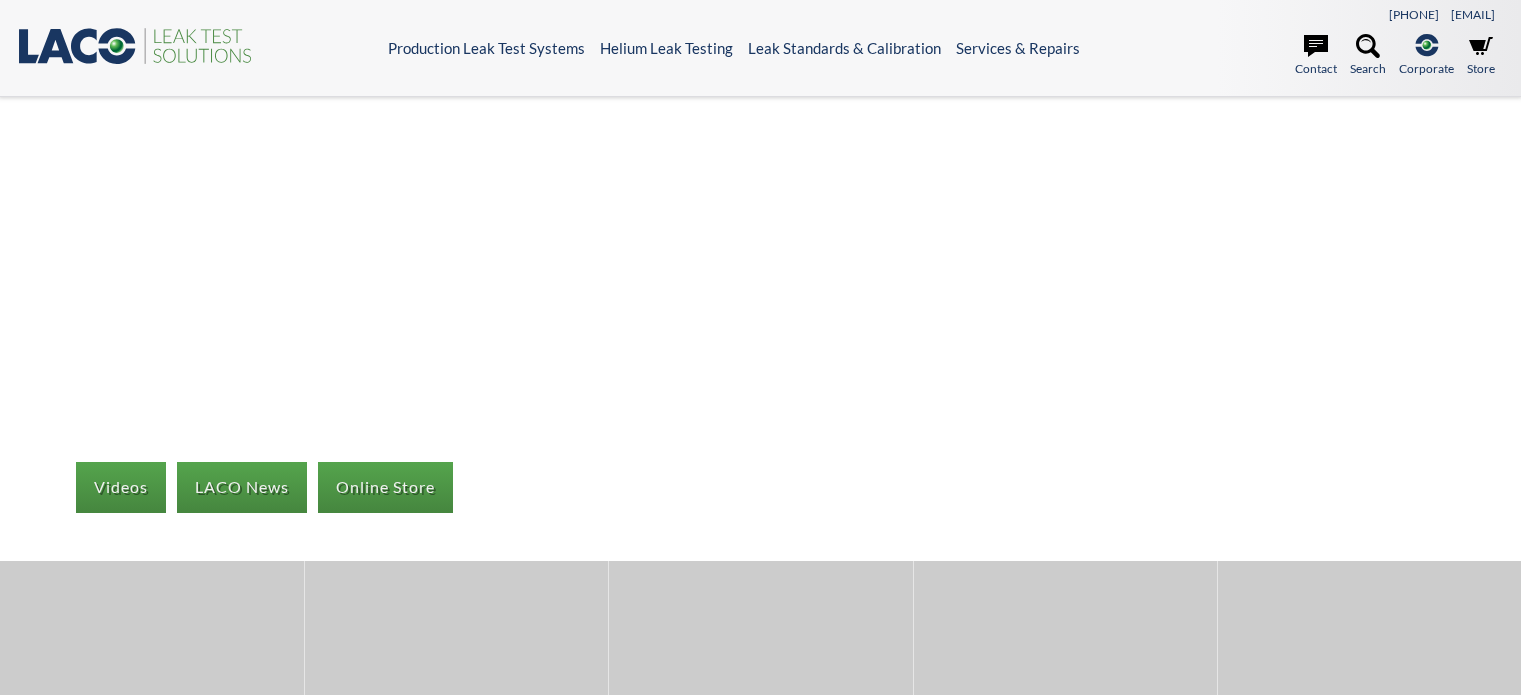 scroll, scrollTop: 0, scrollLeft: 0, axis: both 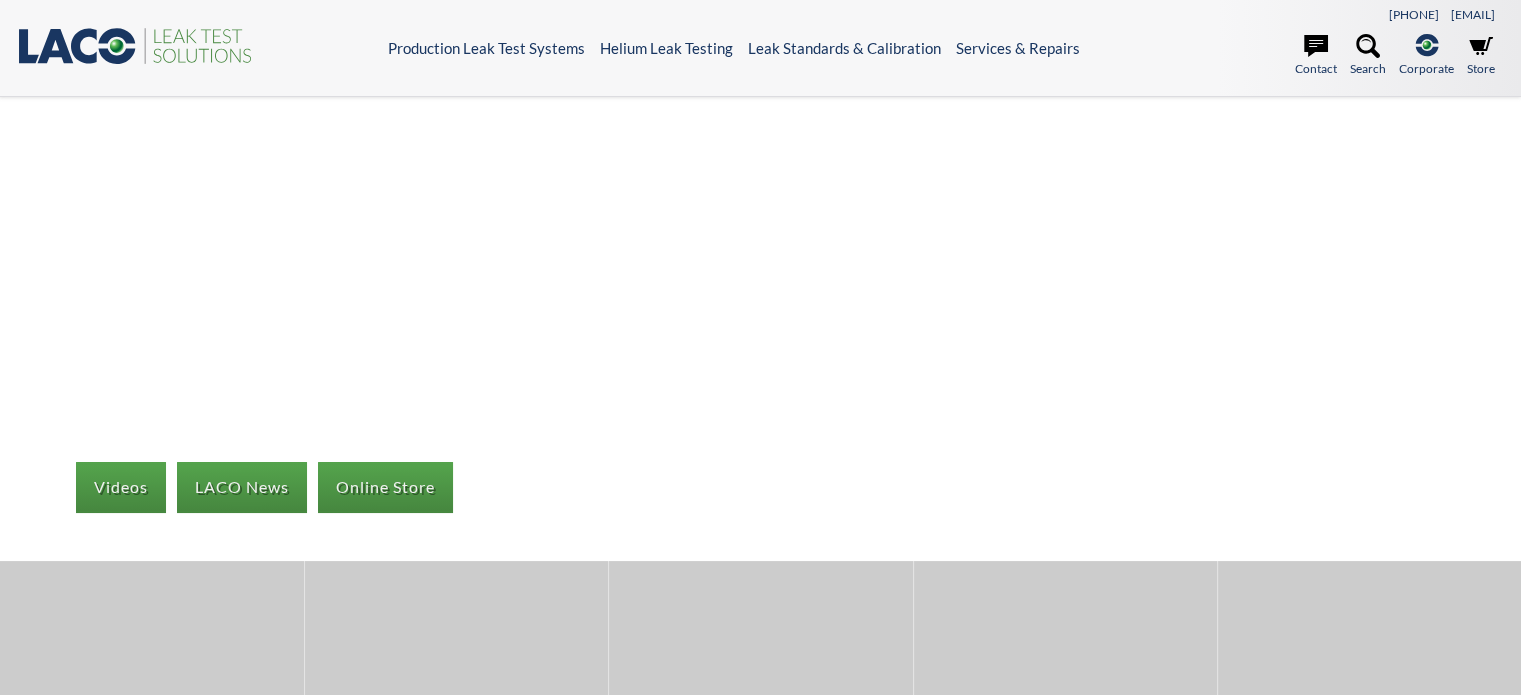 select 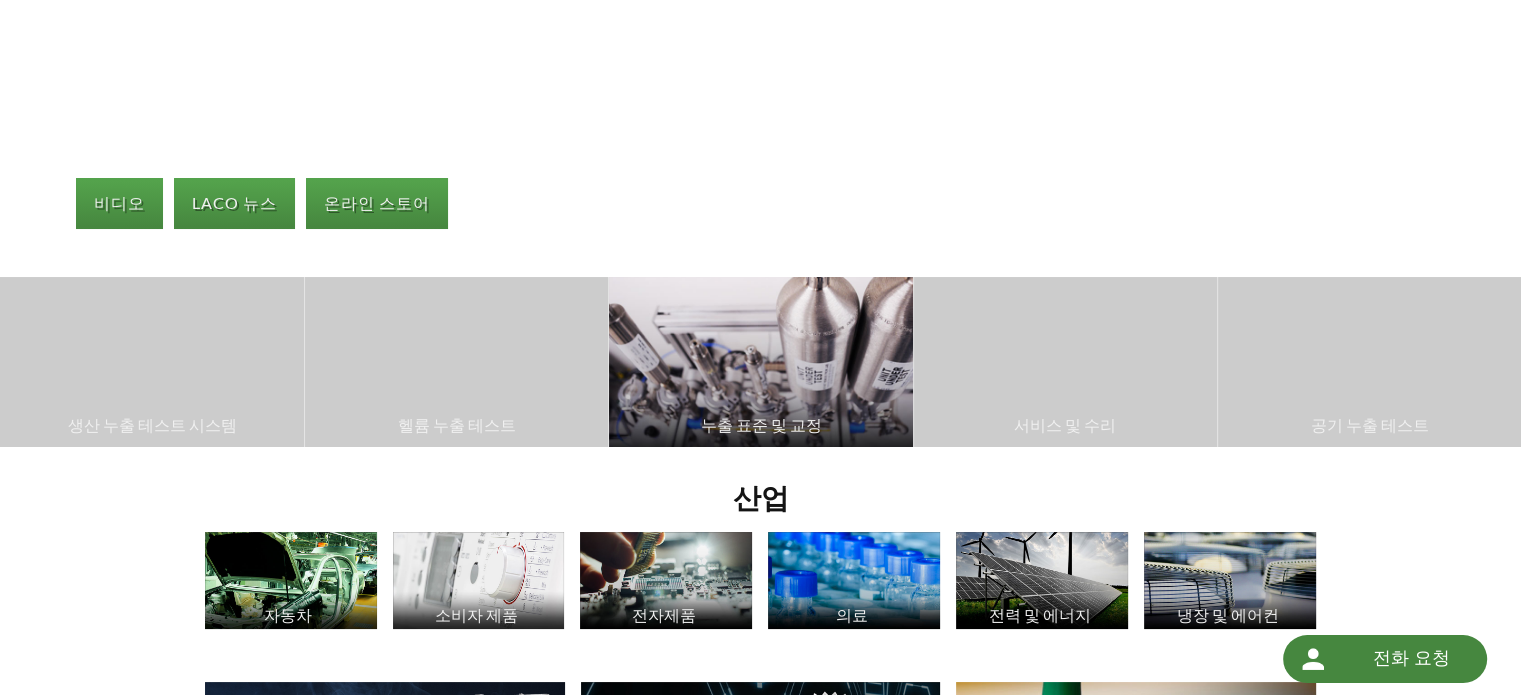 scroll, scrollTop: 0, scrollLeft: 0, axis: both 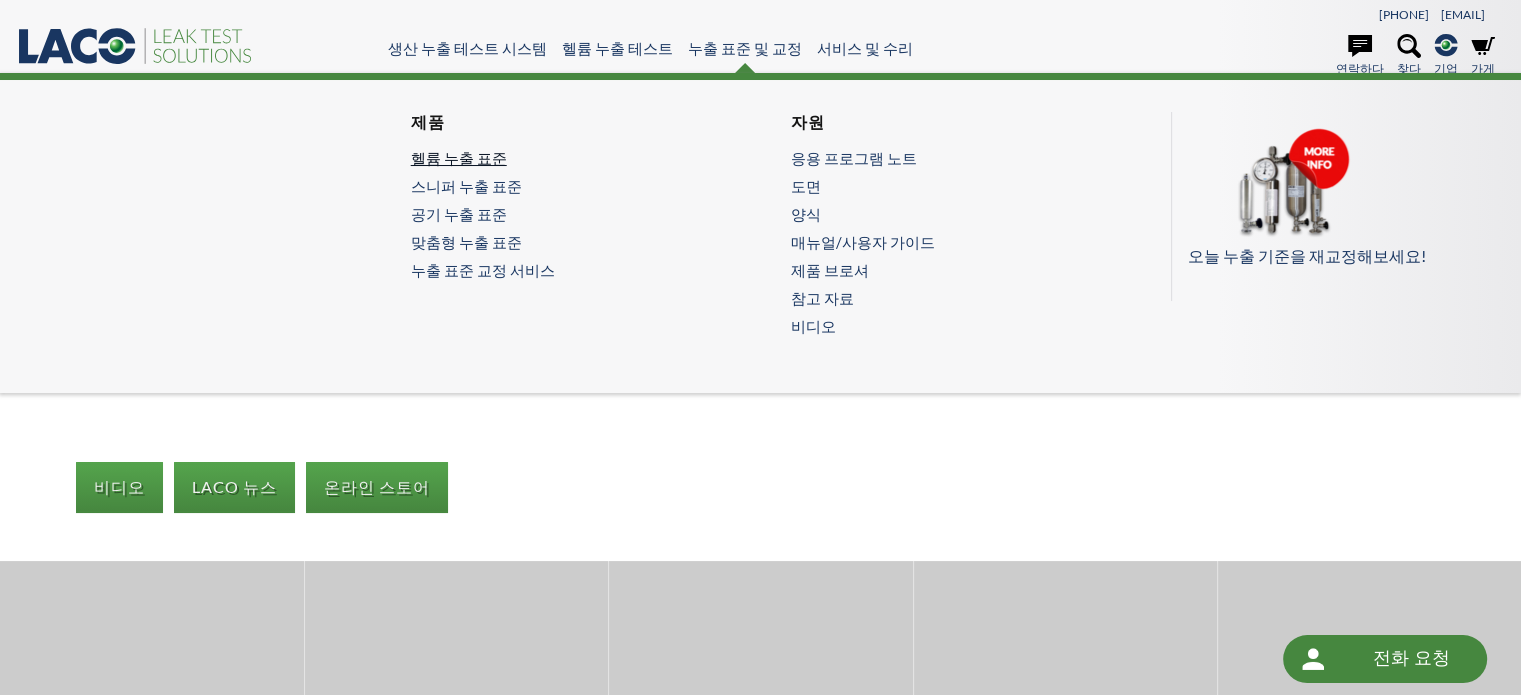 click on "헬륨 누출 표준" at bounding box center (459, 158) 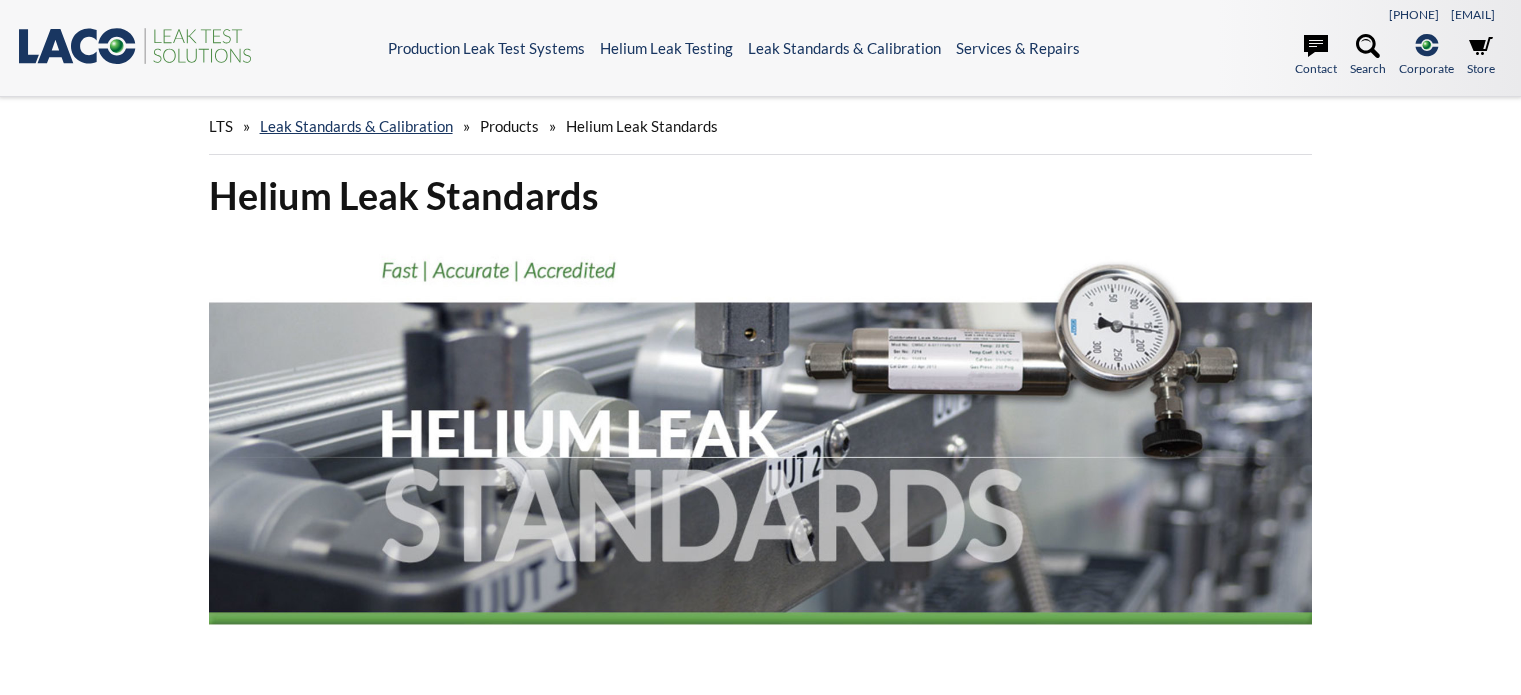 scroll, scrollTop: 0, scrollLeft: 0, axis: both 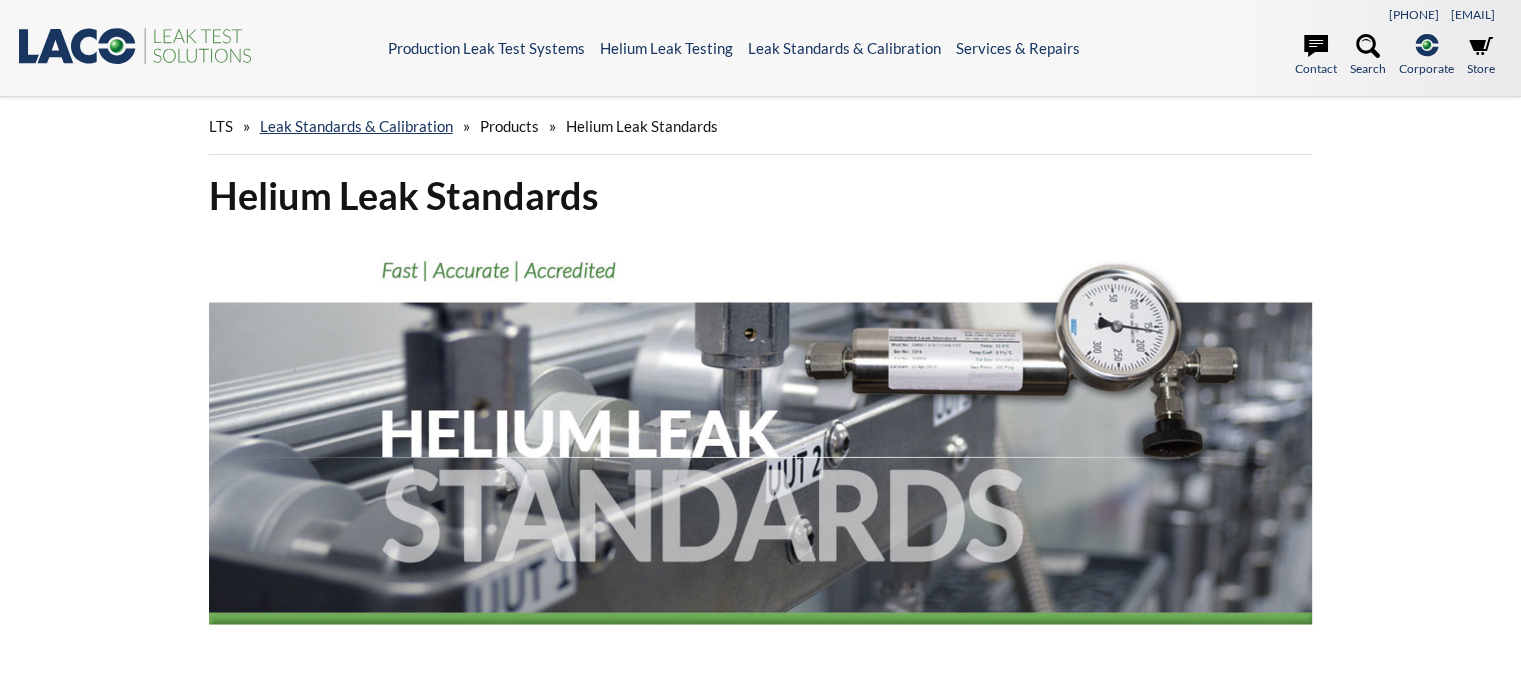 select 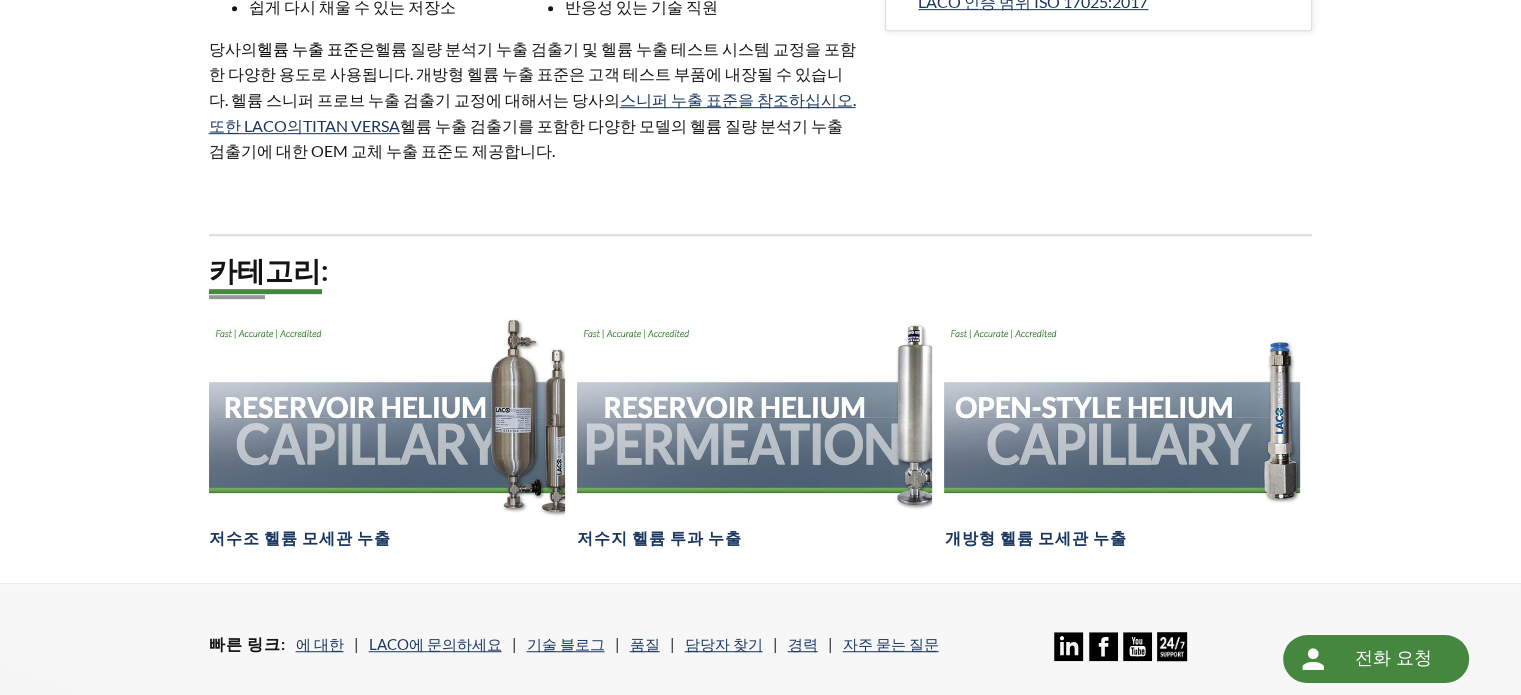 scroll, scrollTop: 1100, scrollLeft: 0, axis: vertical 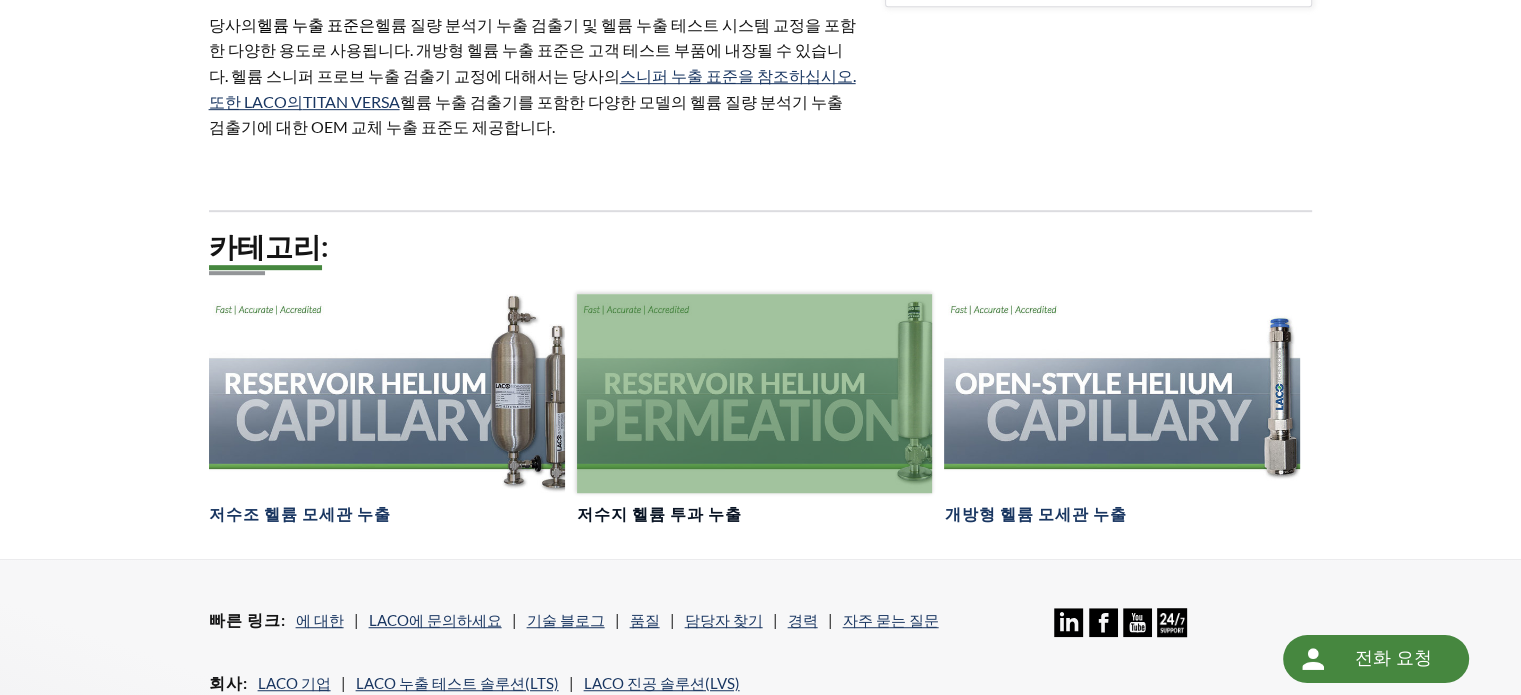 click at bounding box center (755, 394) 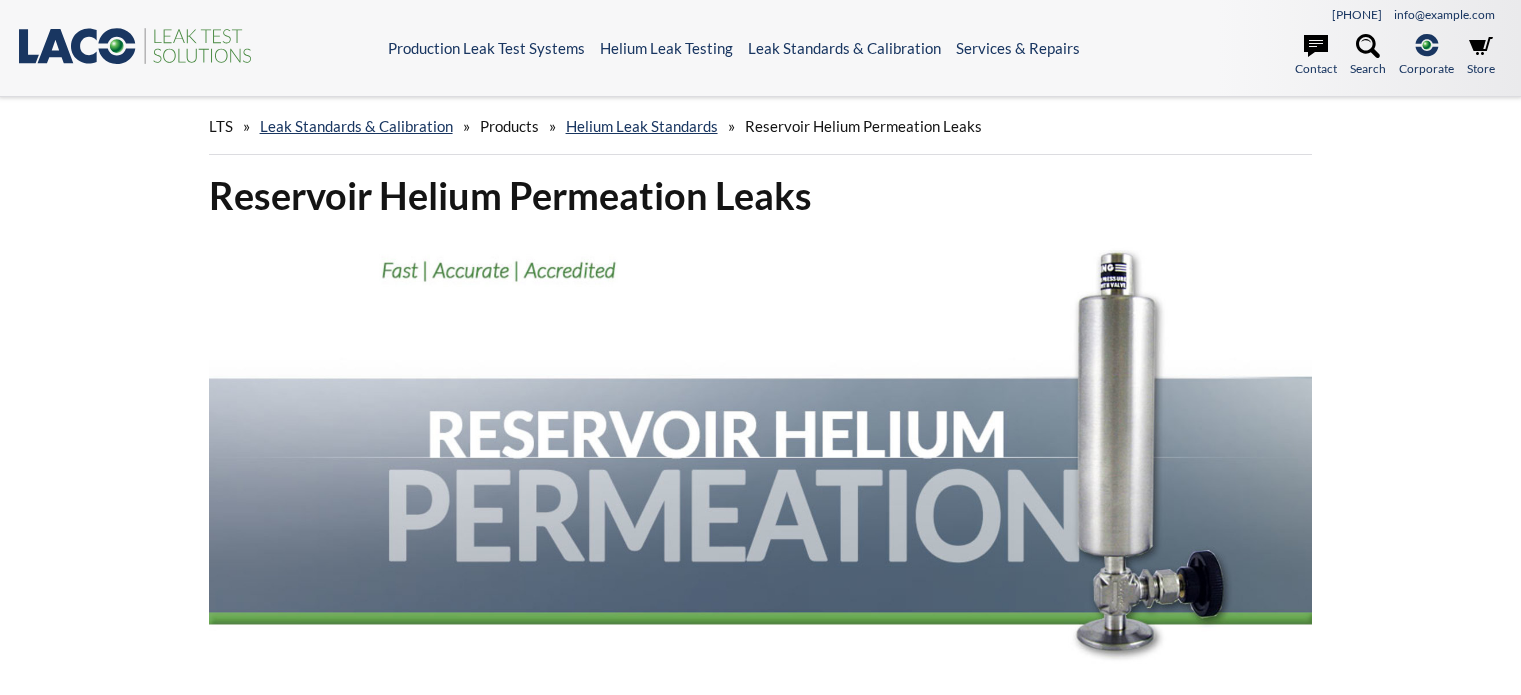 scroll, scrollTop: 0, scrollLeft: 0, axis: both 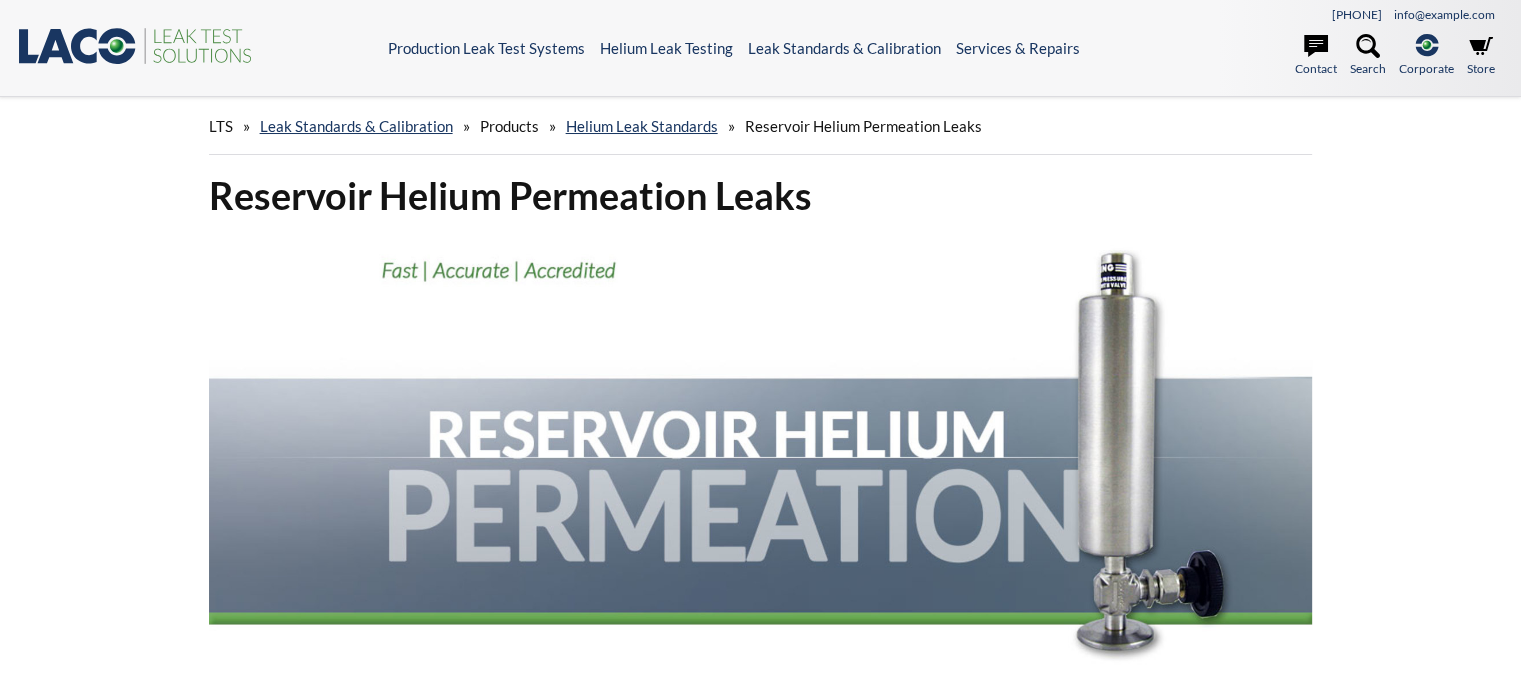 select 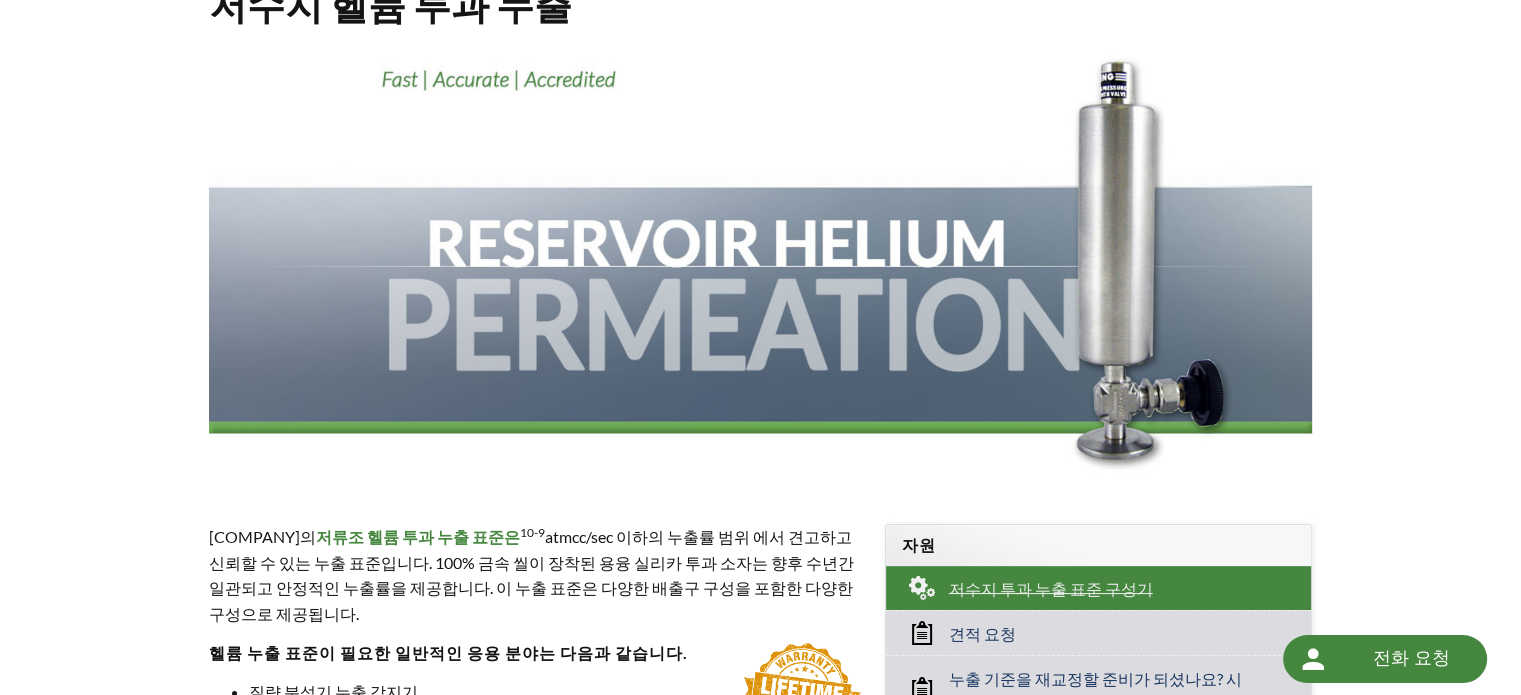 scroll, scrollTop: 600, scrollLeft: 0, axis: vertical 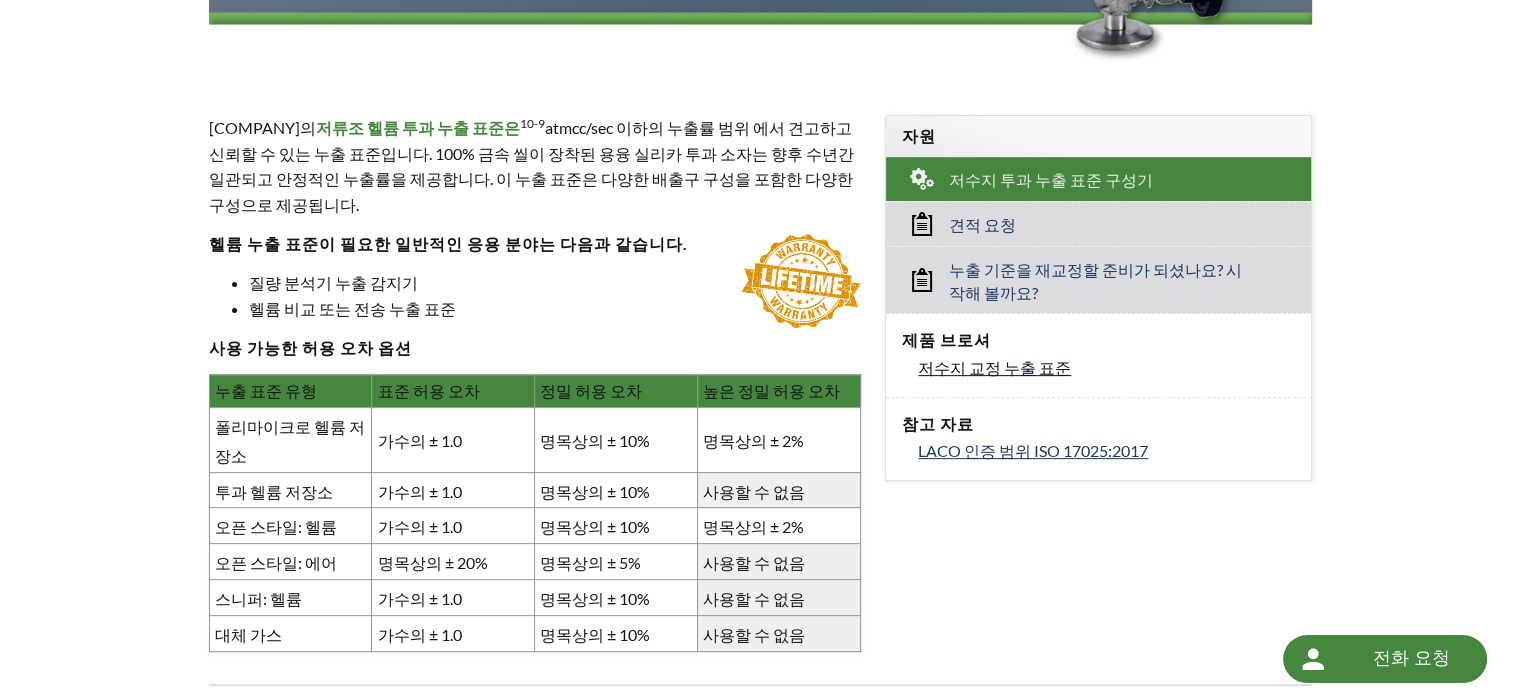 click on "저수지 교정 누출 표준" at bounding box center [994, 367] 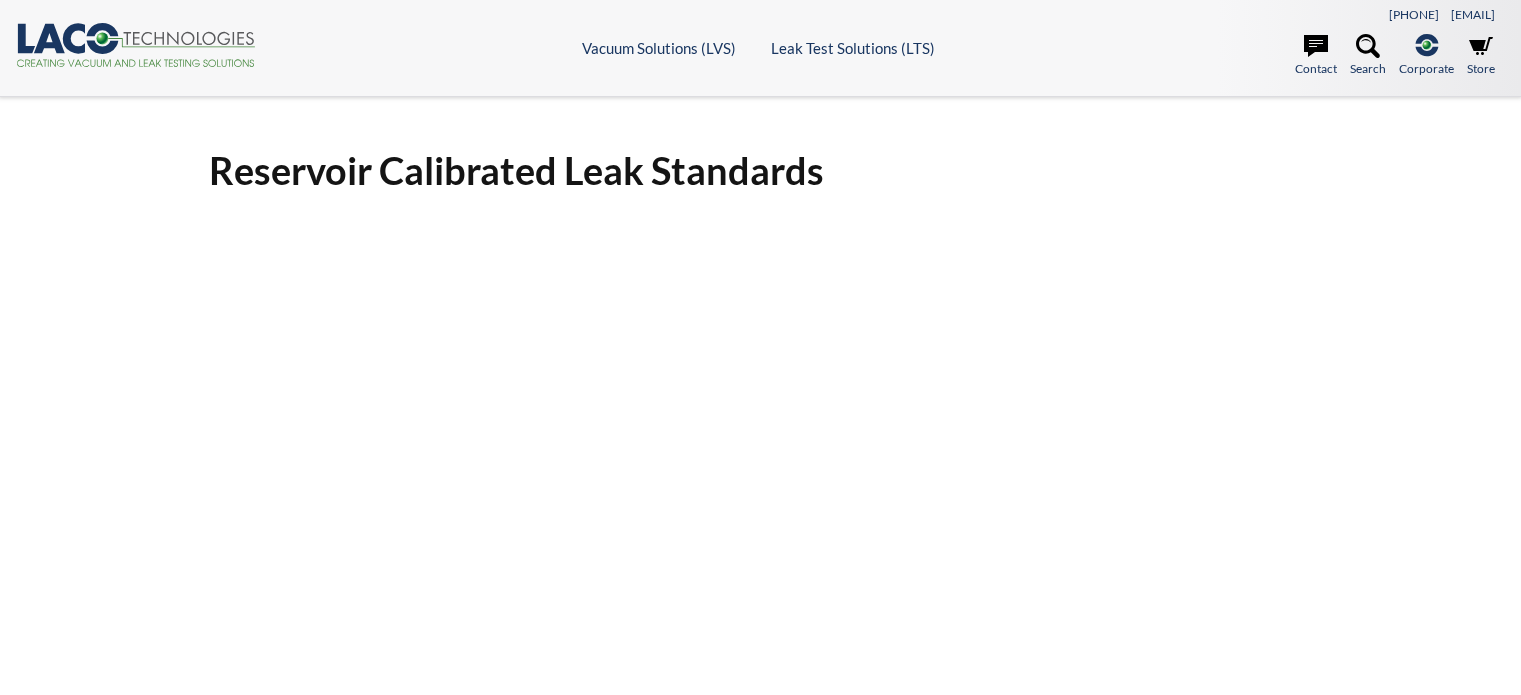 scroll, scrollTop: 0, scrollLeft: 0, axis: both 